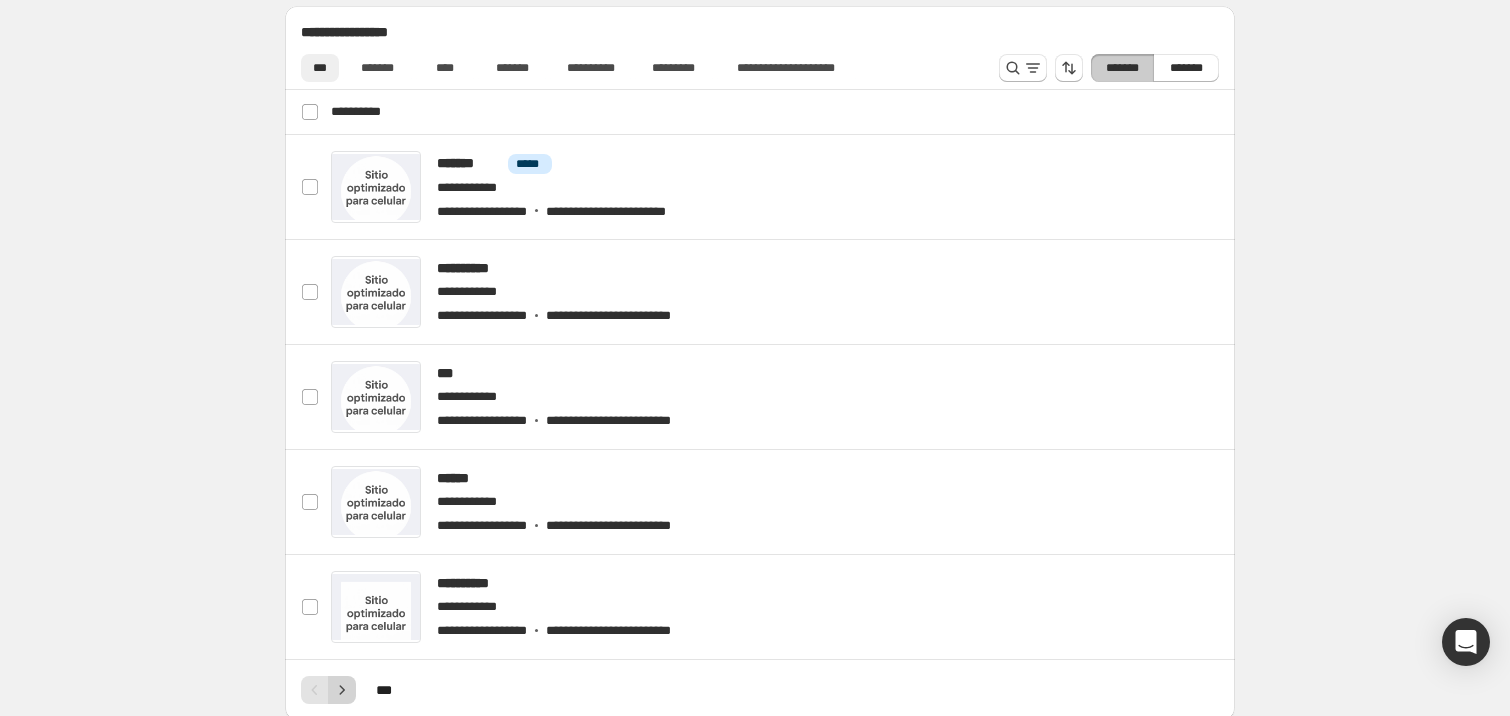 scroll, scrollTop: 1100, scrollLeft: 0, axis: vertical 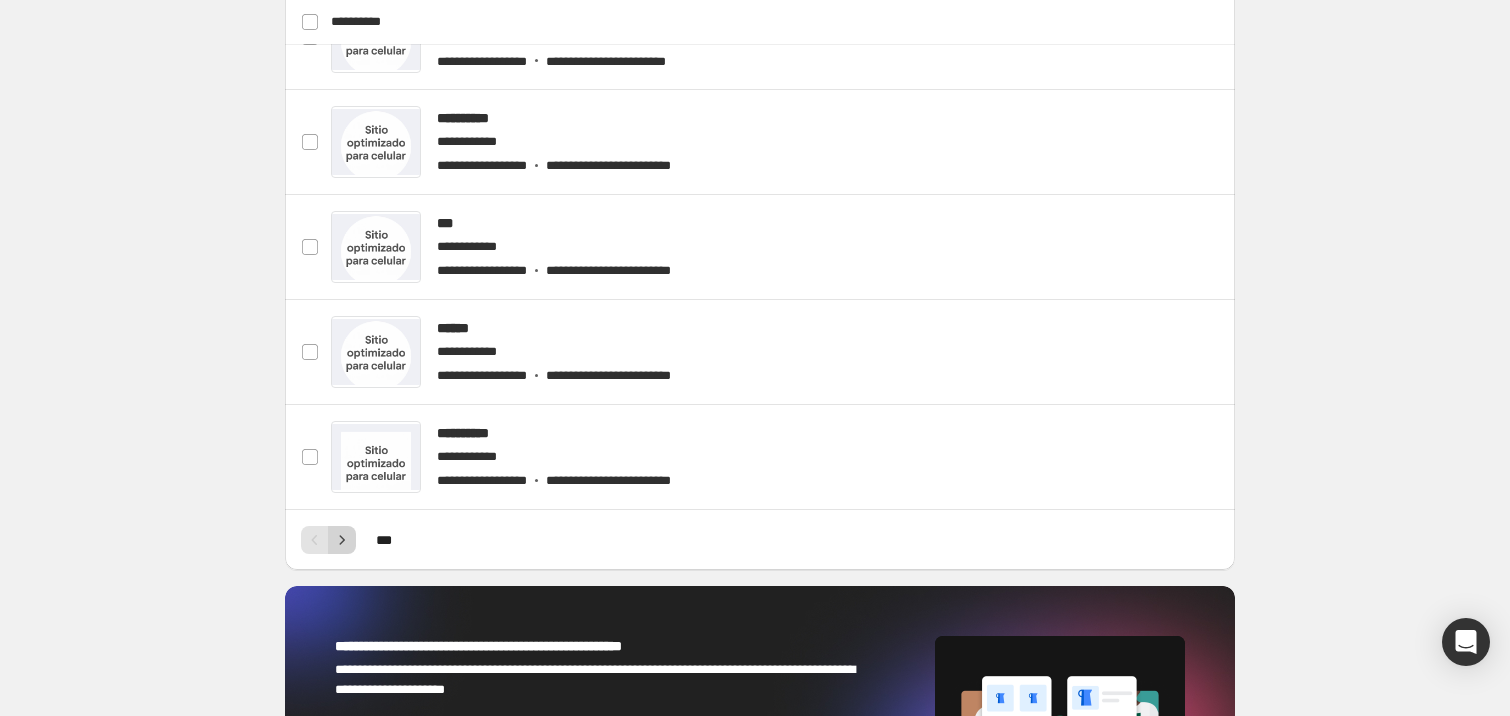 click 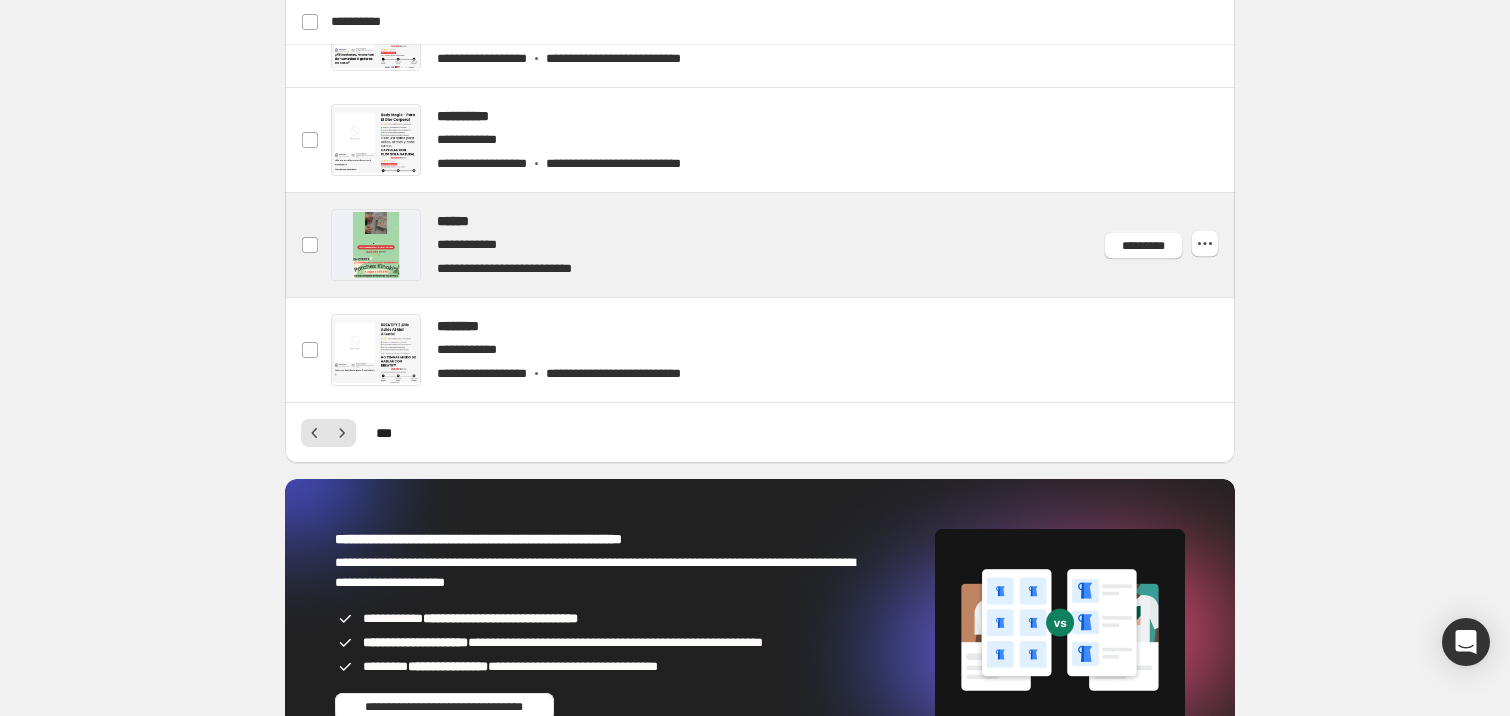 scroll, scrollTop: 1256, scrollLeft: 0, axis: vertical 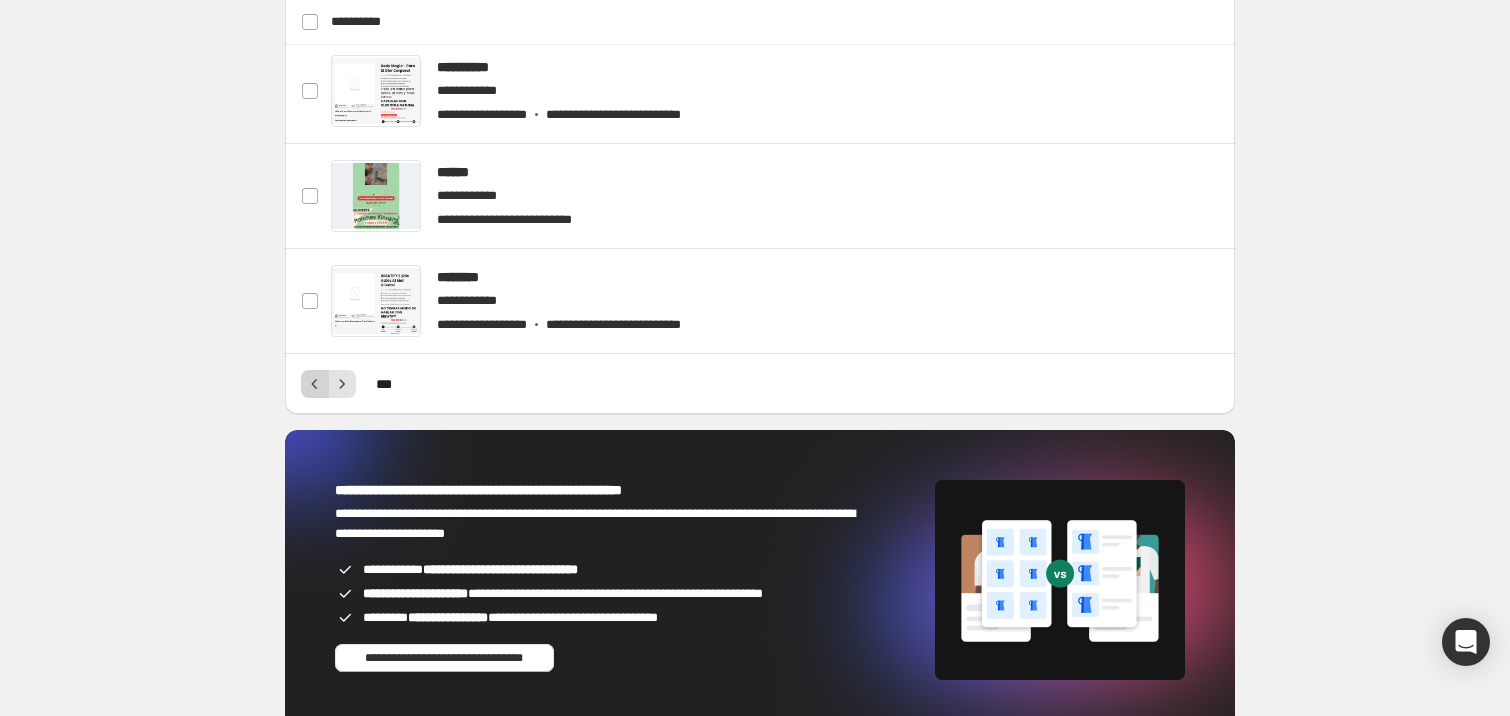 click 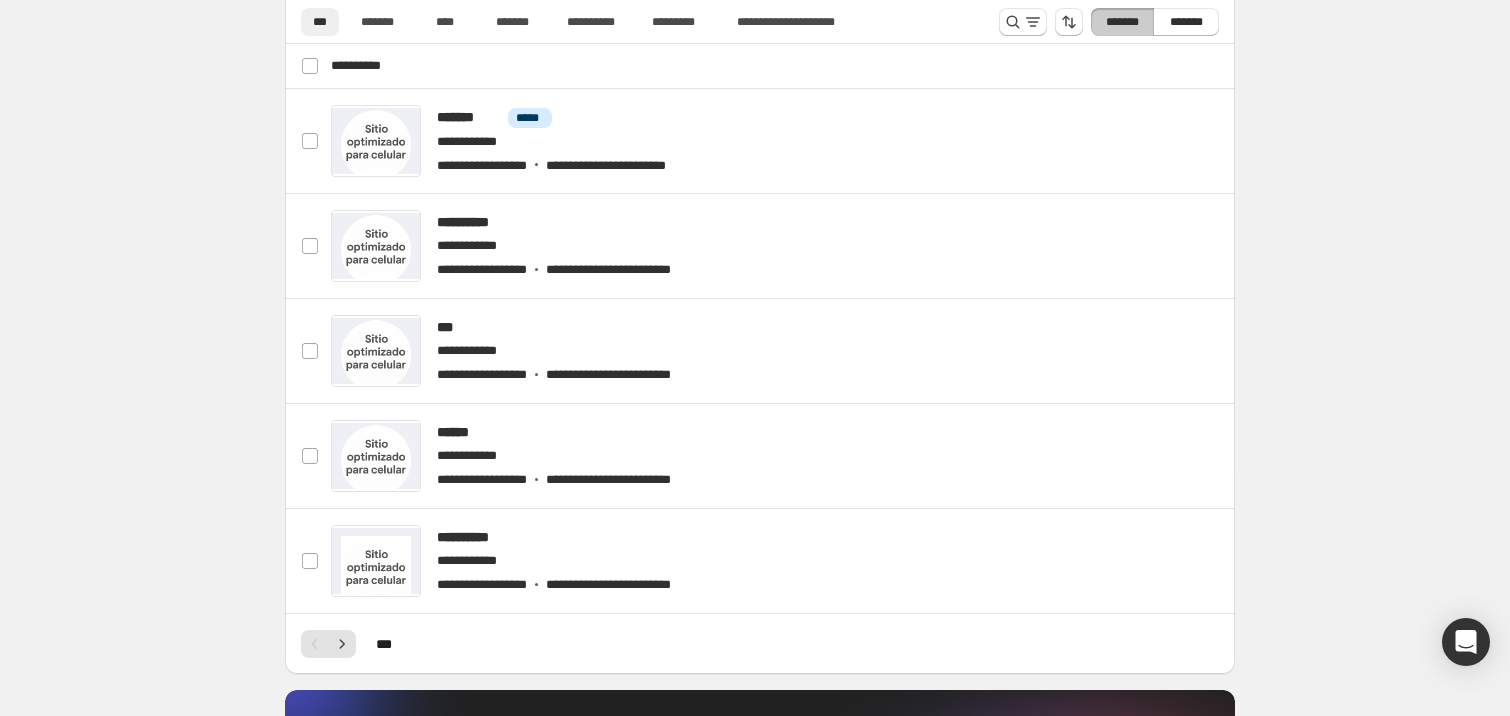 scroll, scrollTop: 956, scrollLeft: 0, axis: vertical 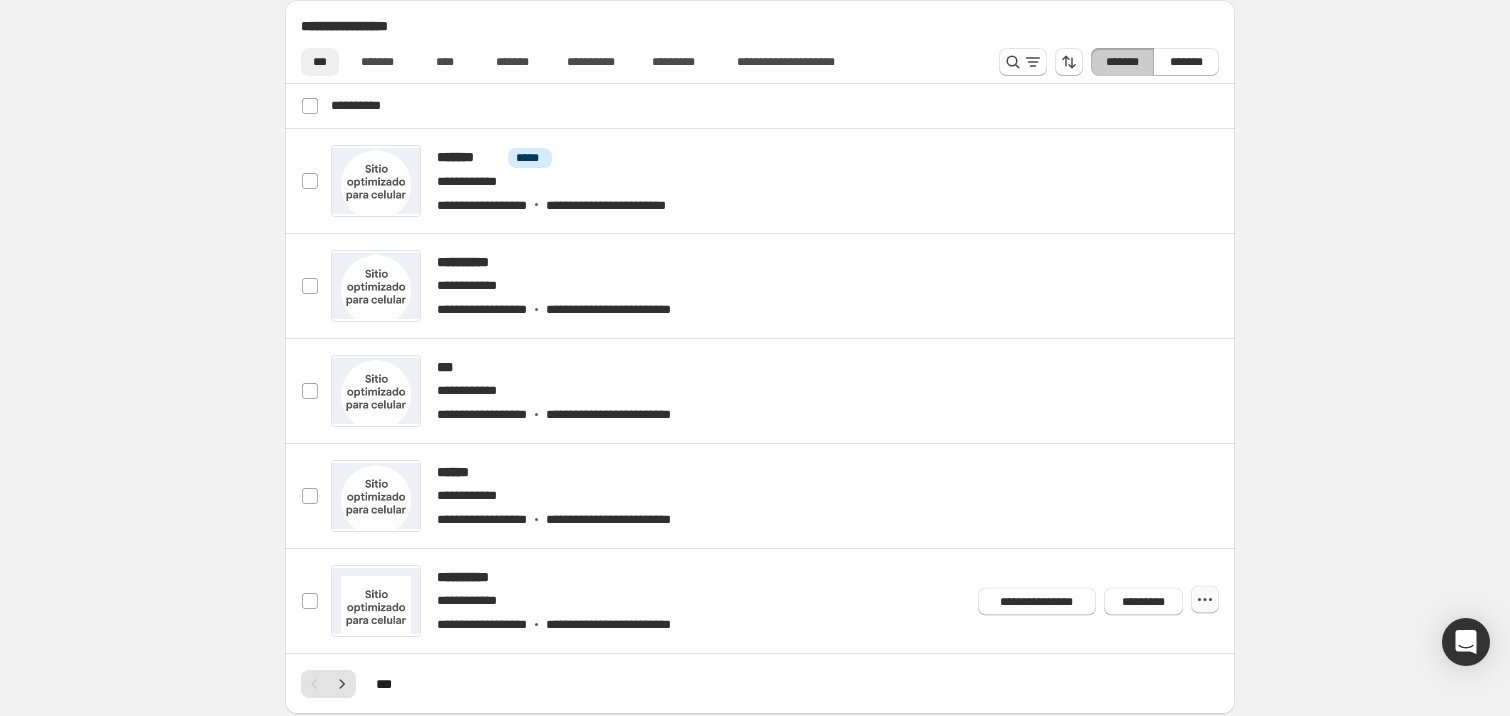click 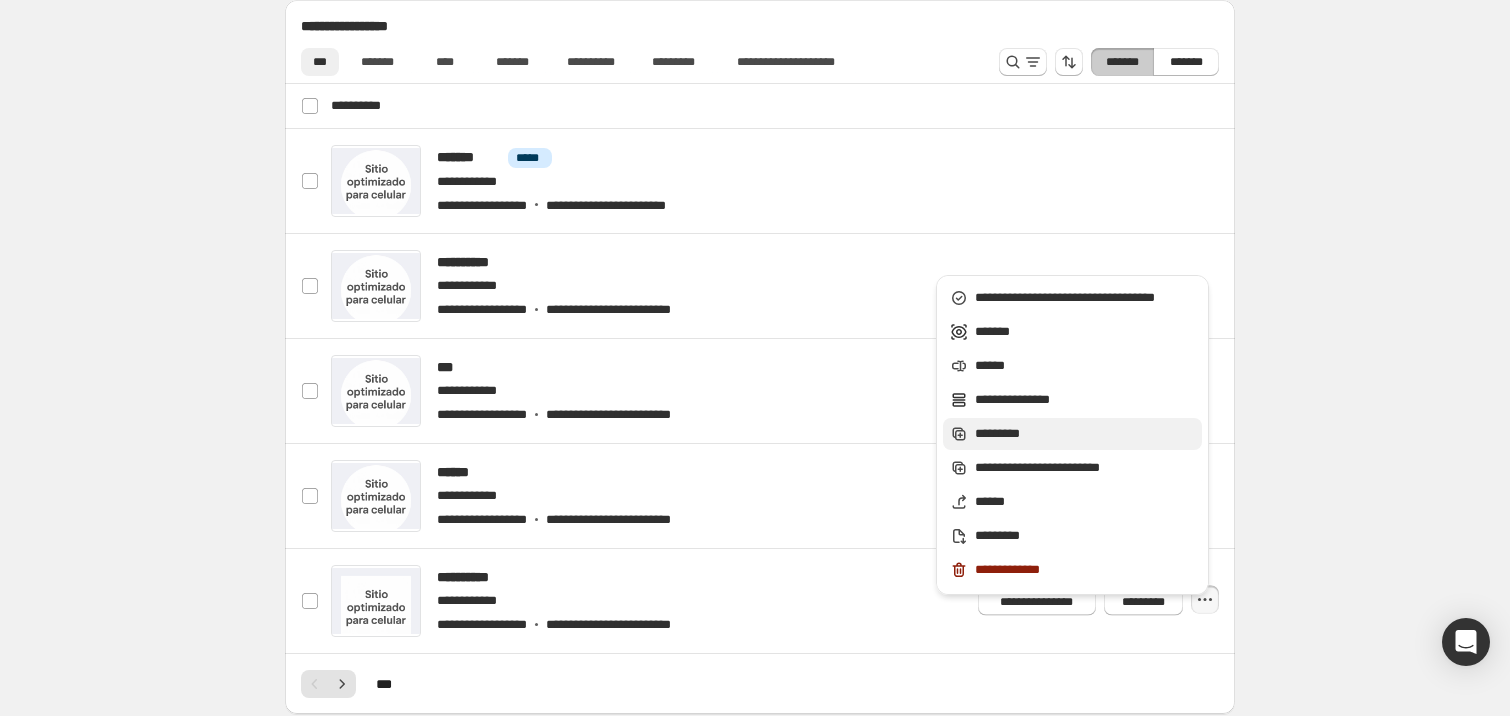 click on "*********" at bounding box center (1085, 434) 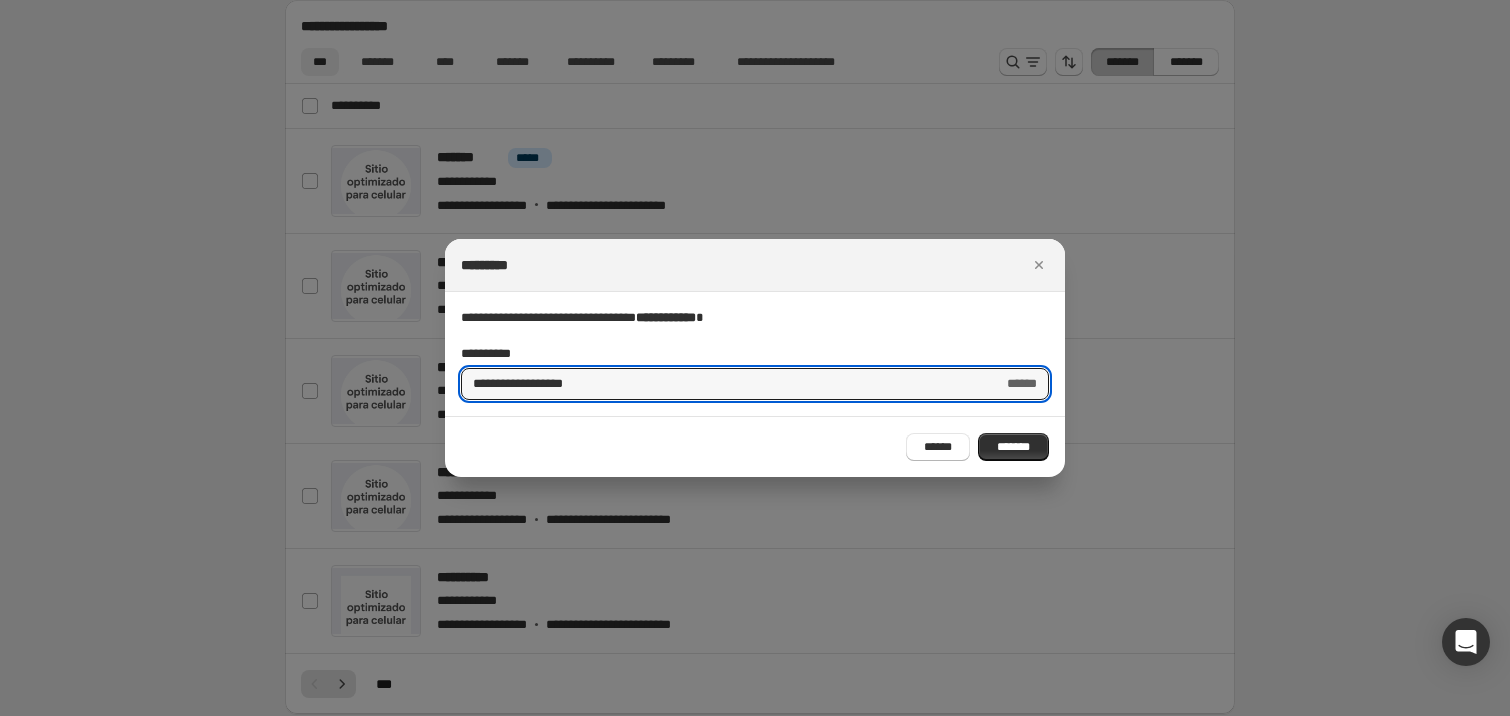 drag, startPoint x: 522, startPoint y: 384, endPoint x: 423, endPoint y: 364, distance: 101 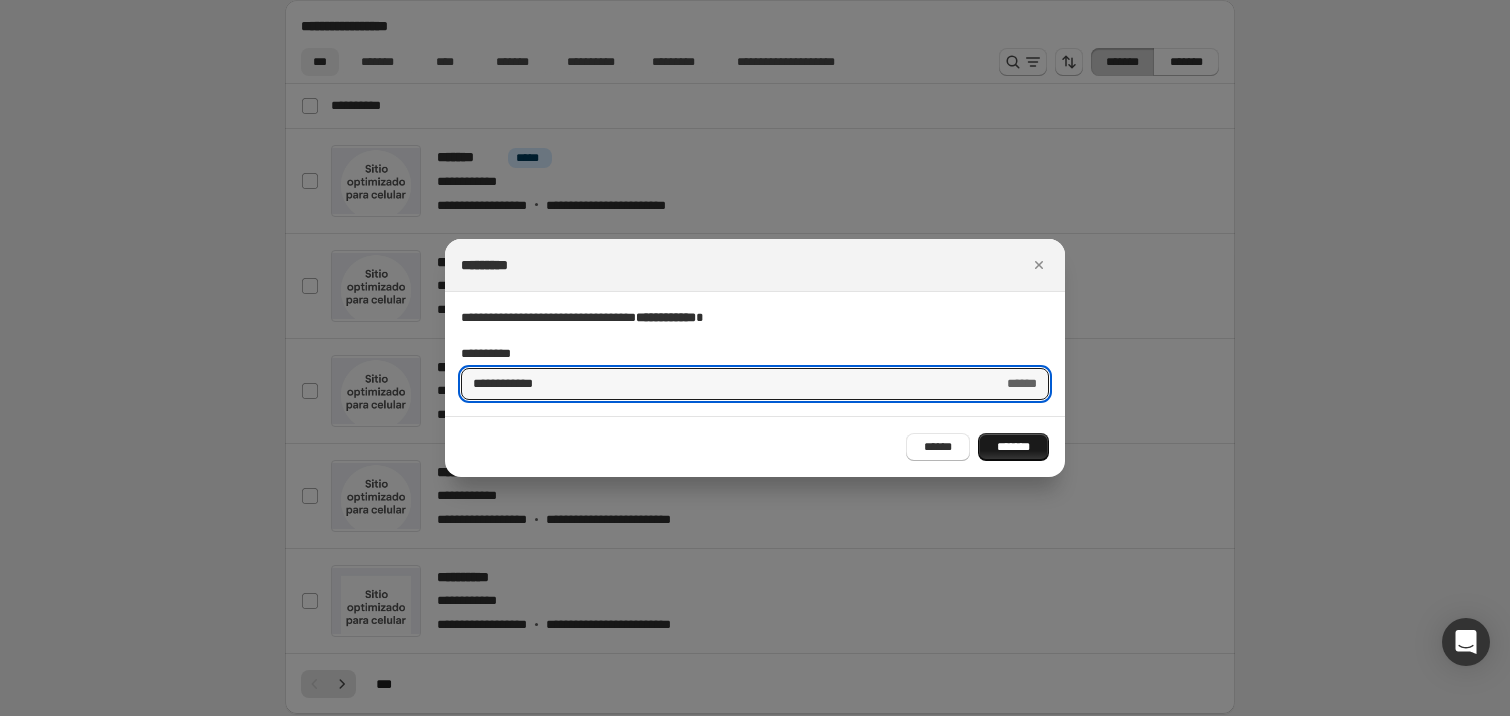 type on "**********" 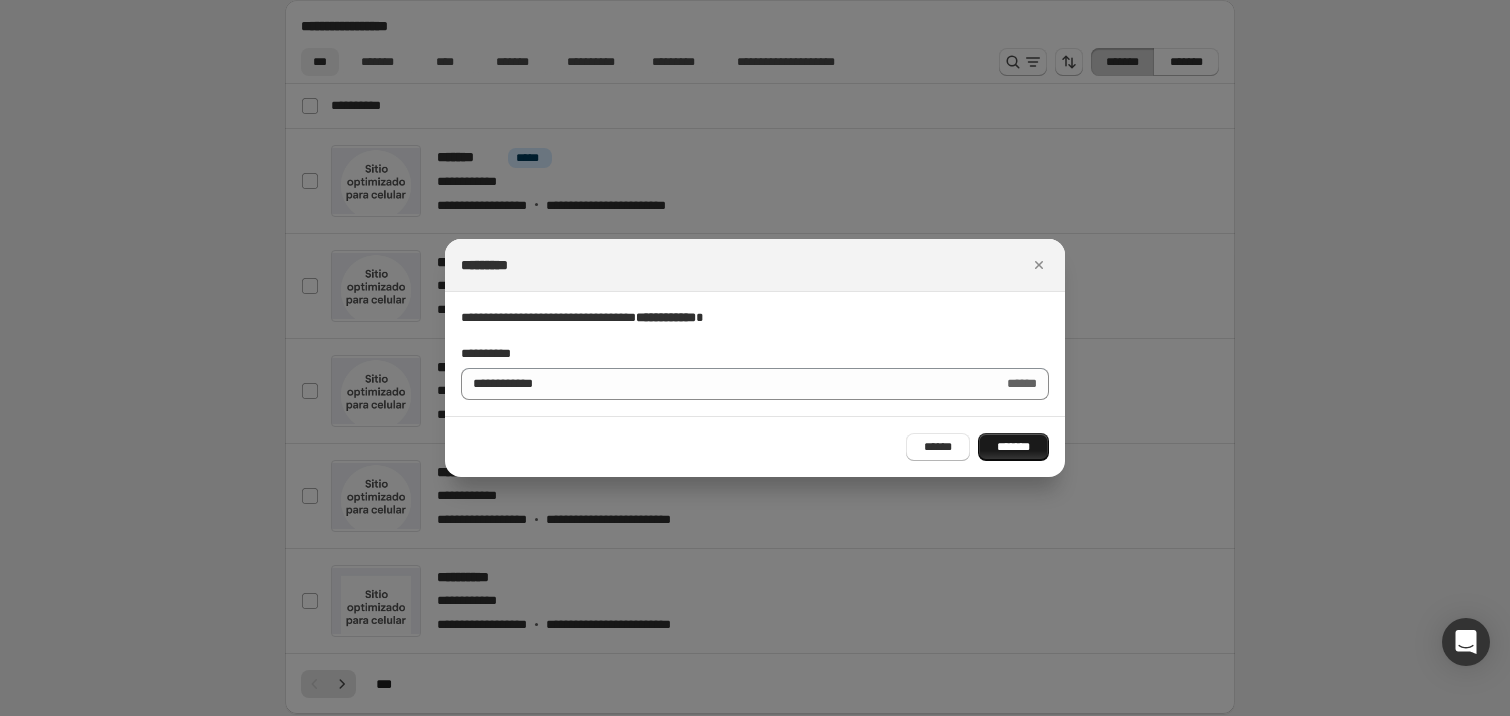 click on "*******" at bounding box center (1013, 447) 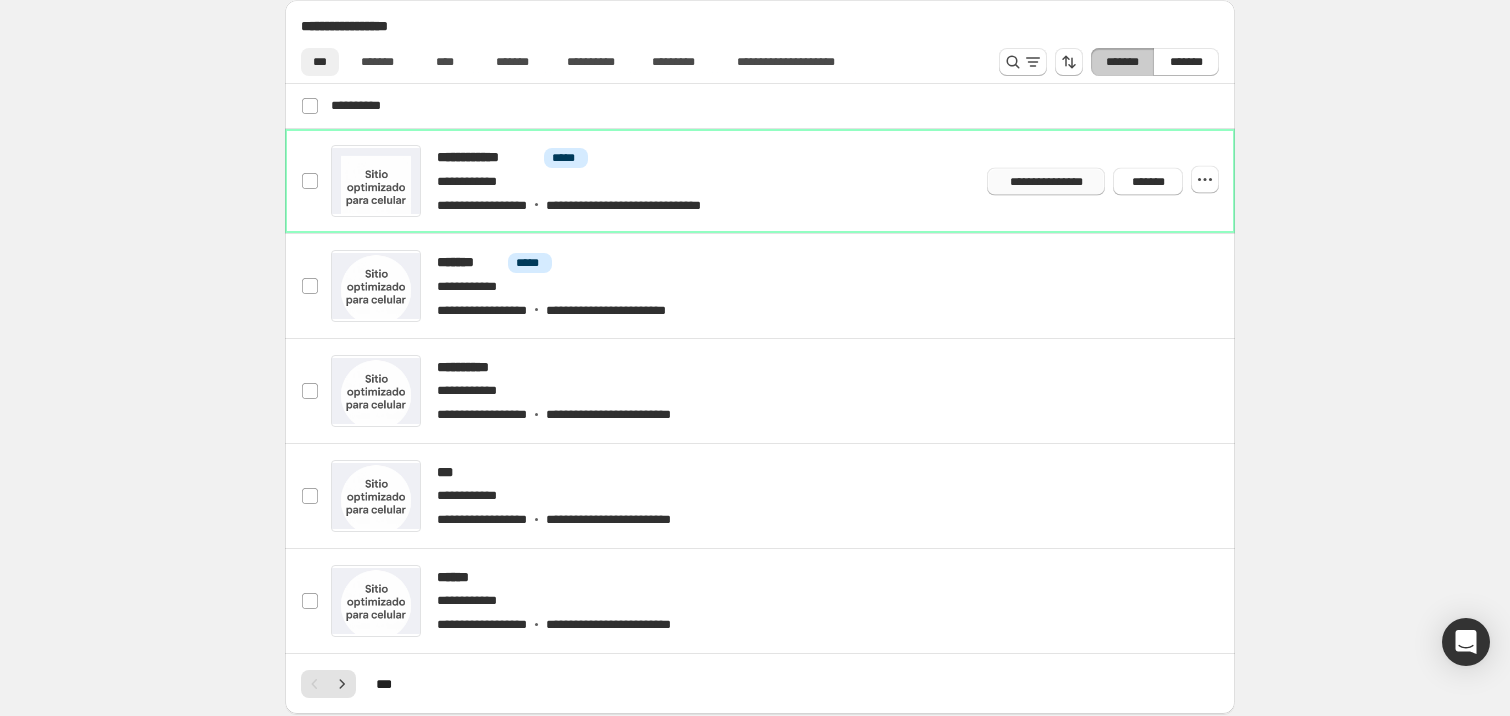 click on "**********" at bounding box center [1046, 181] 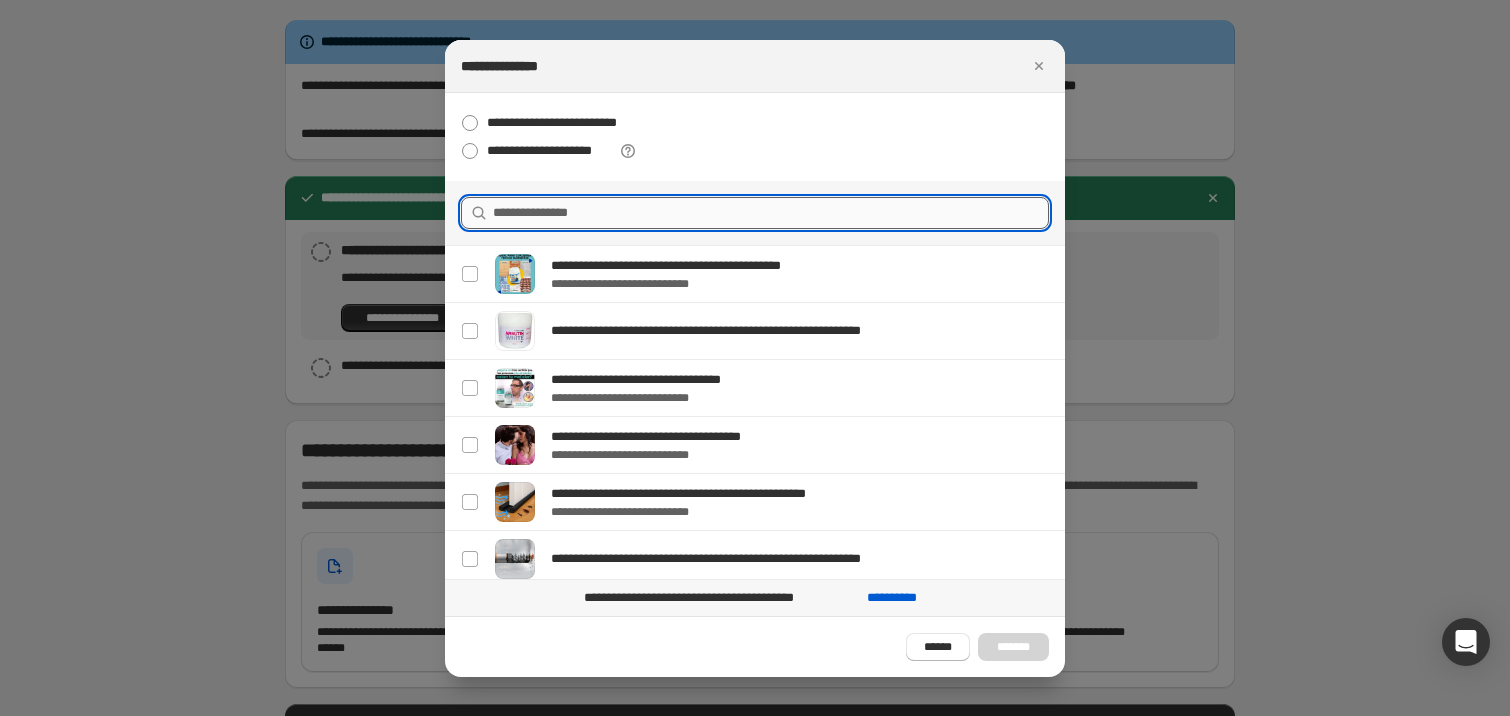click at bounding box center [771, 213] 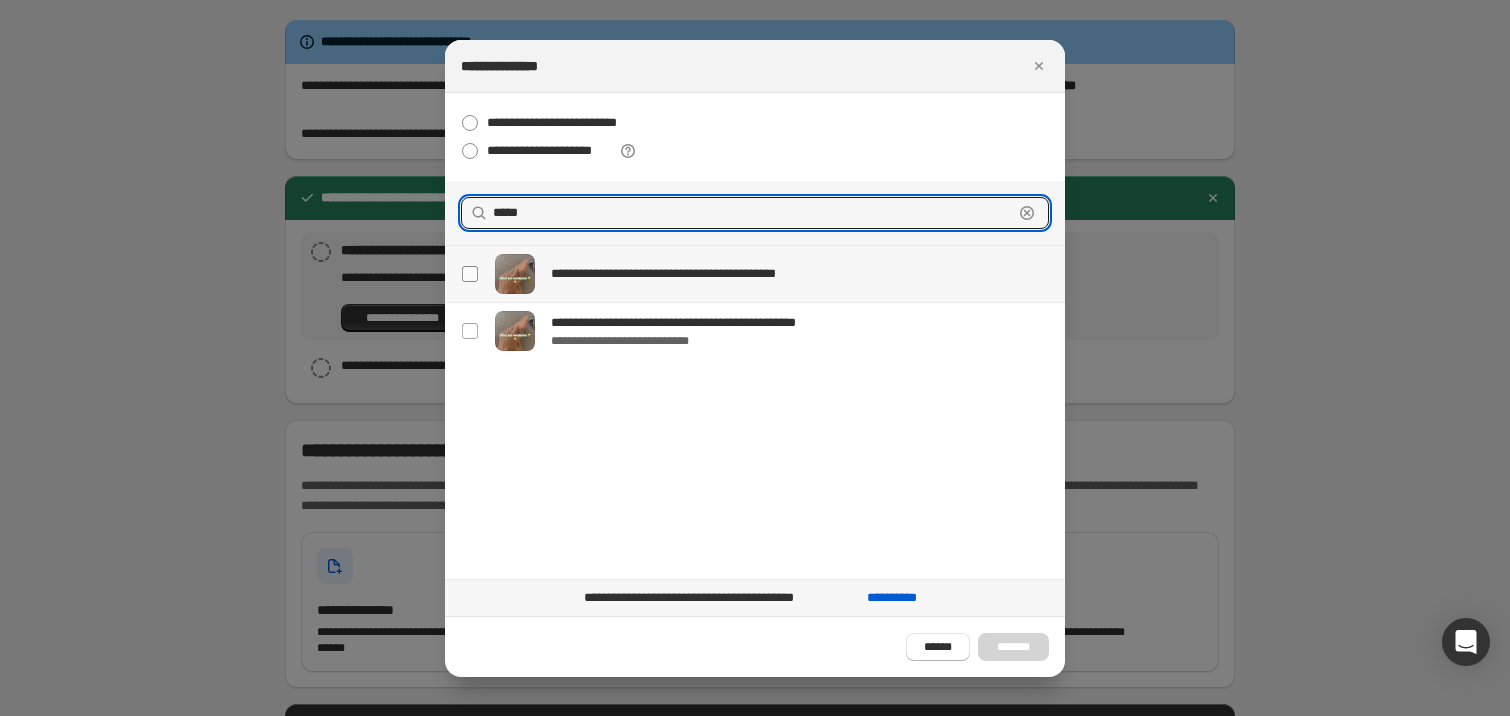 type on "*****" 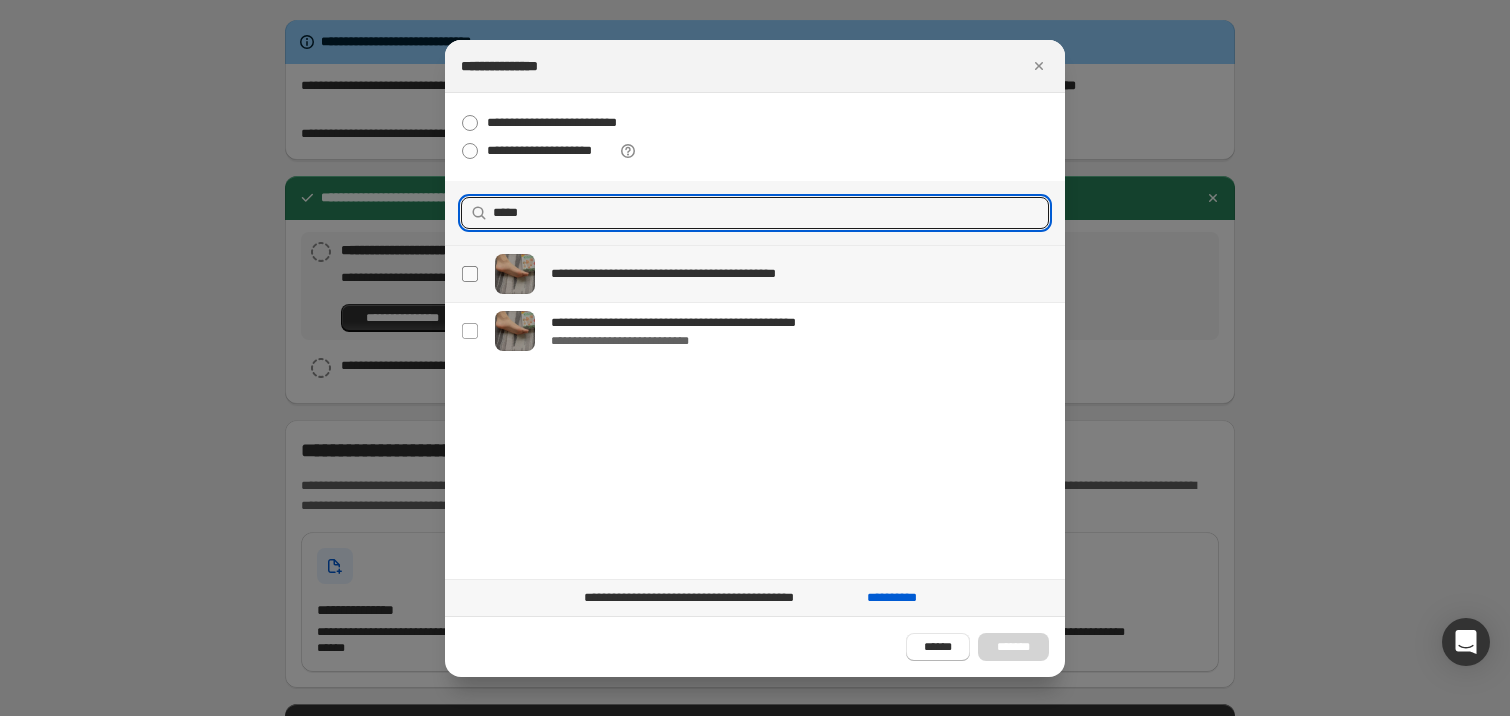 click at bounding box center [470, 274] 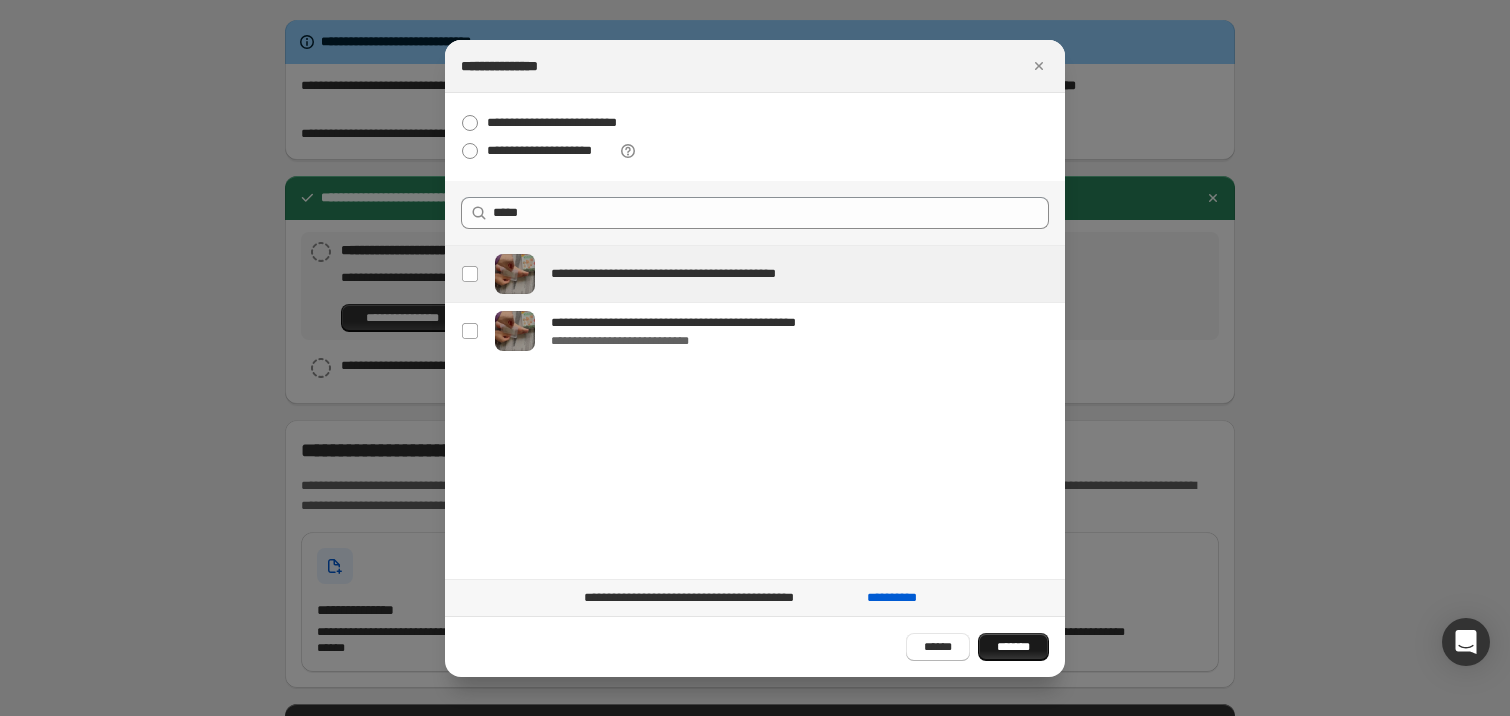 click on "*******" at bounding box center (1013, 647) 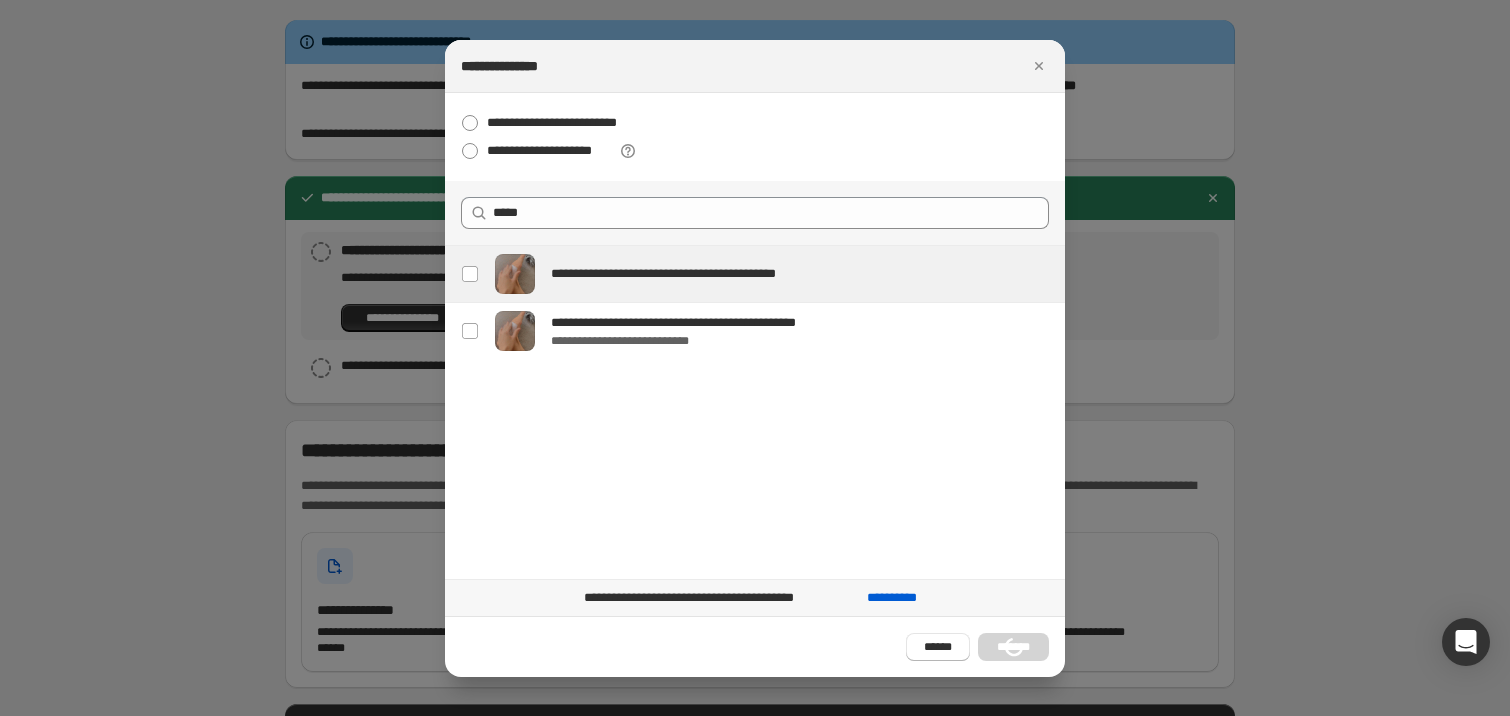 type 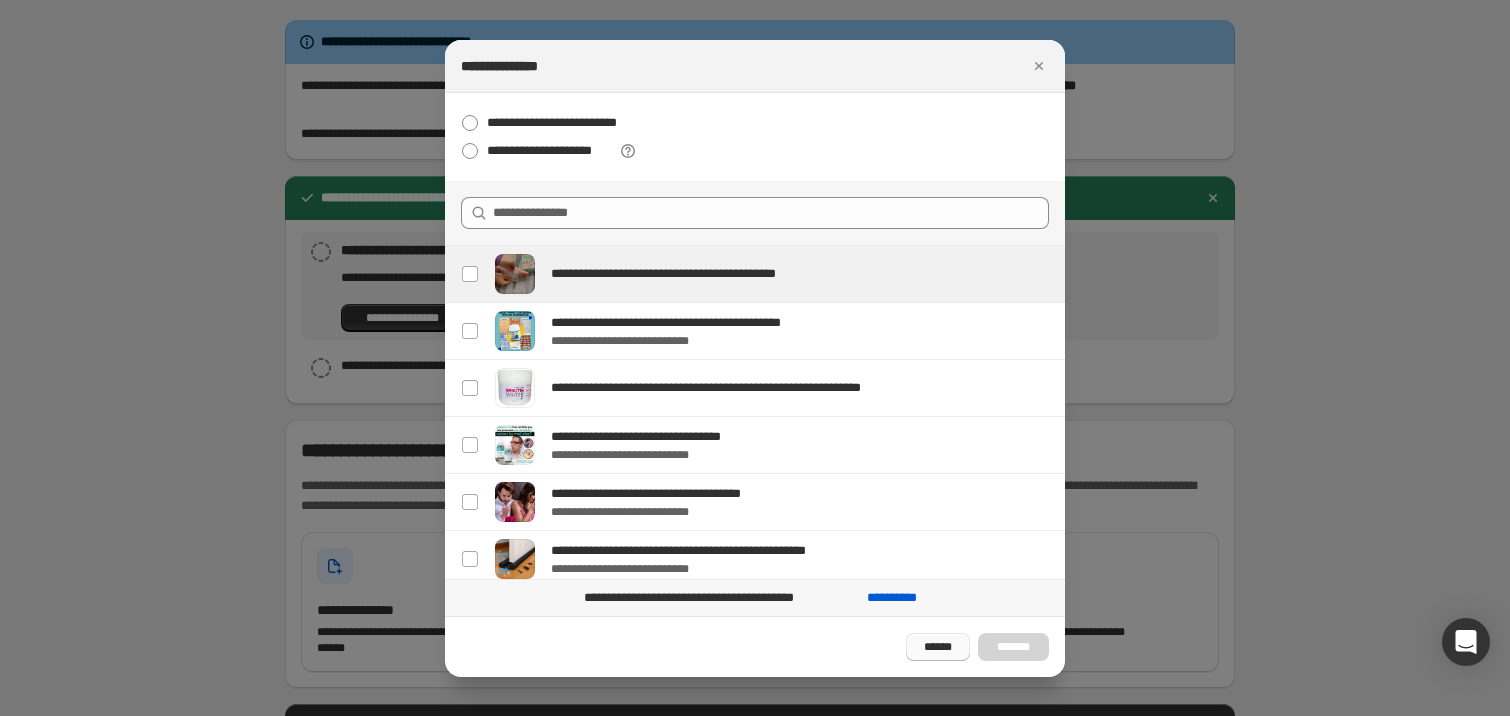 click on "******" at bounding box center (938, 647) 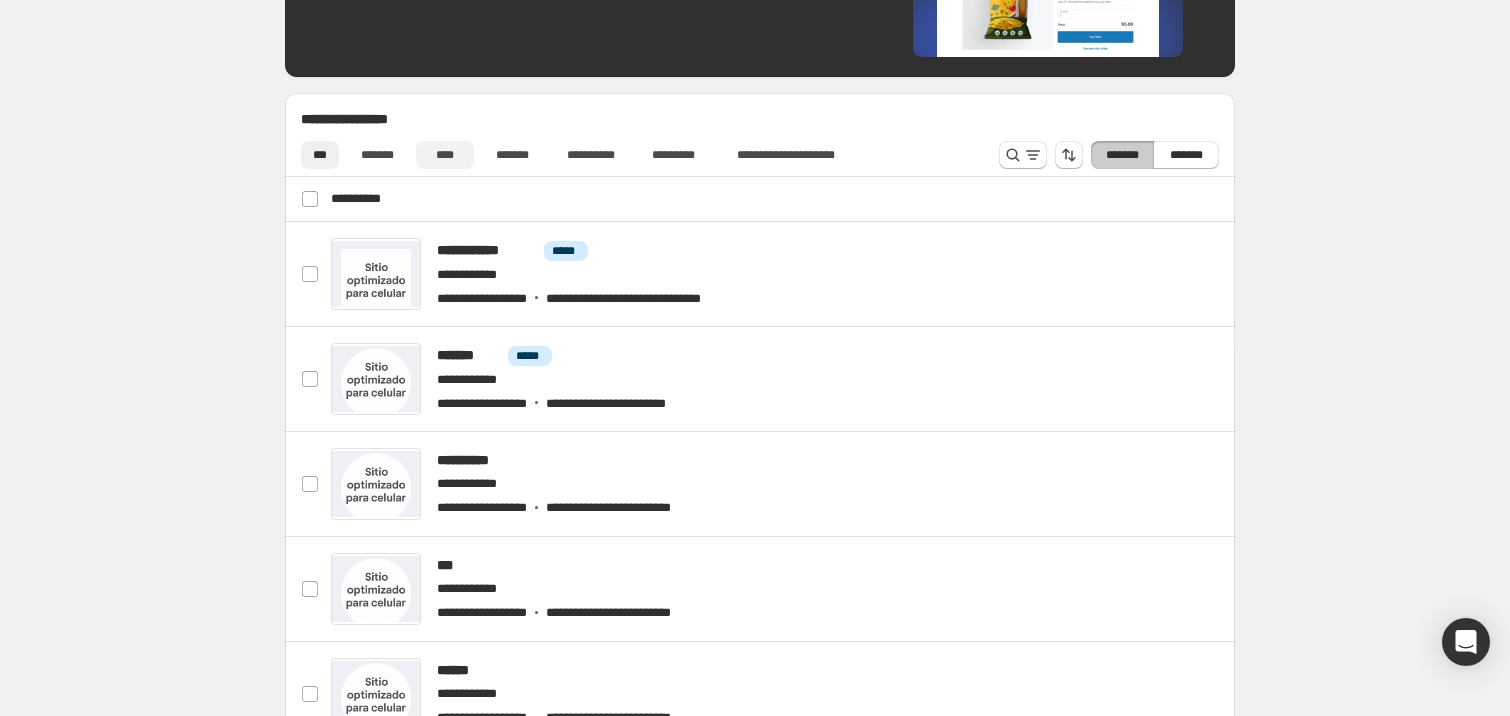 scroll, scrollTop: 856, scrollLeft: 0, axis: vertical 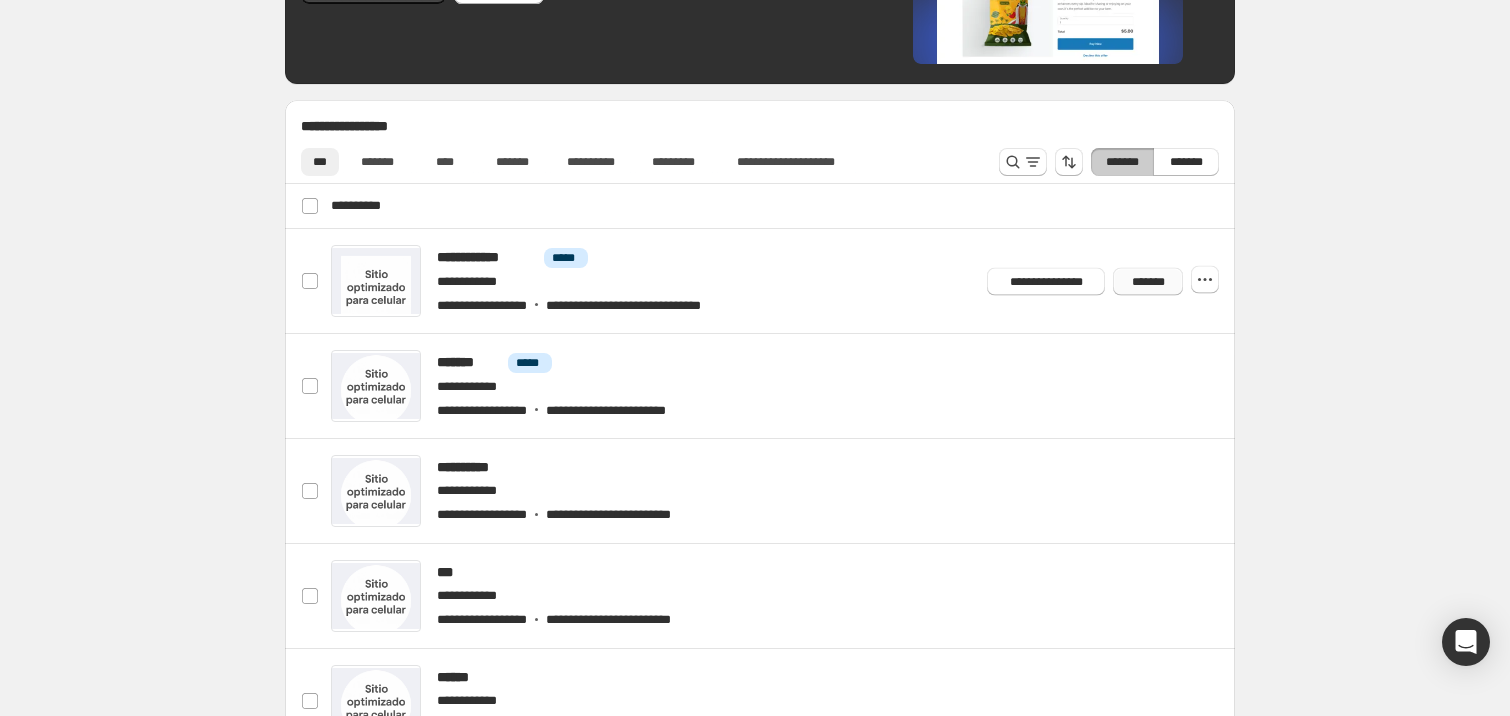 click on "*******" at bounding box center [1148, 281] 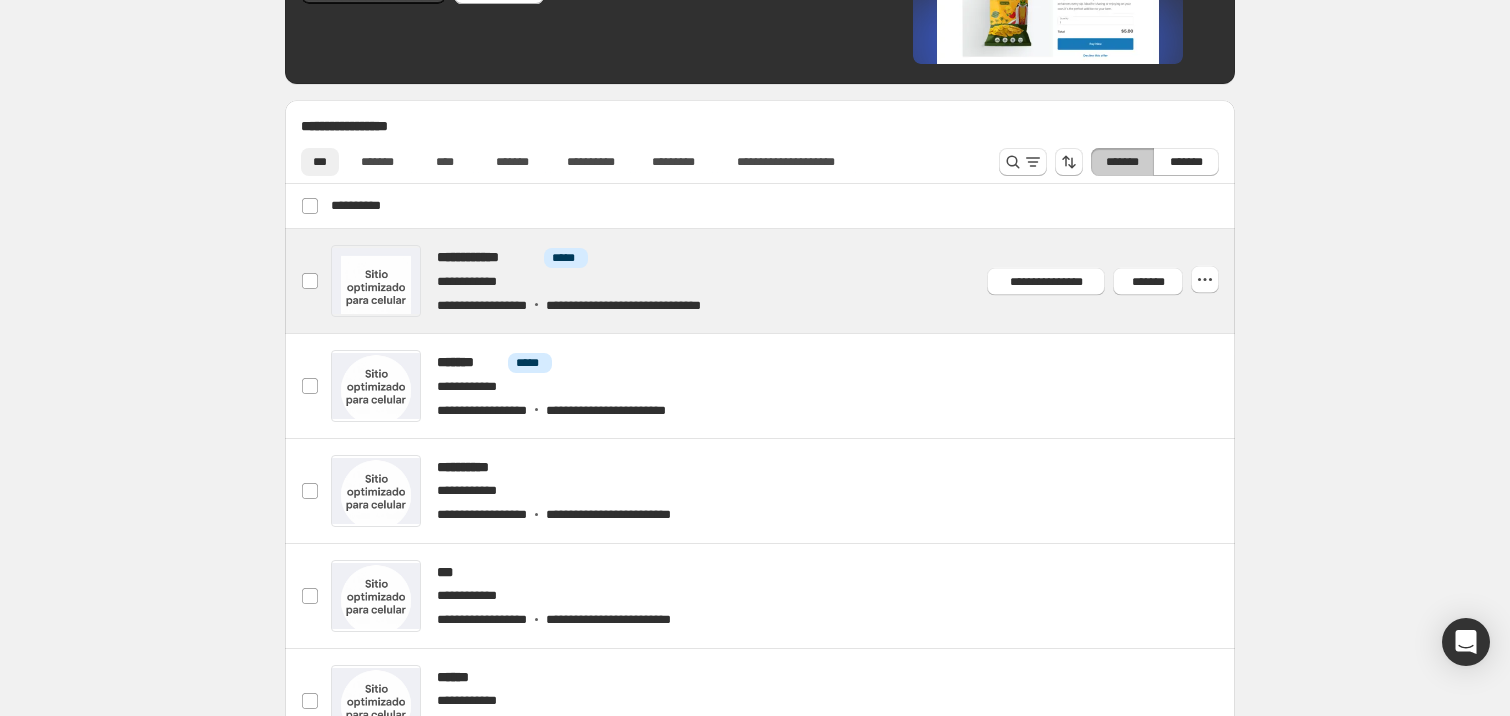 click at bounding box center [784, 281] 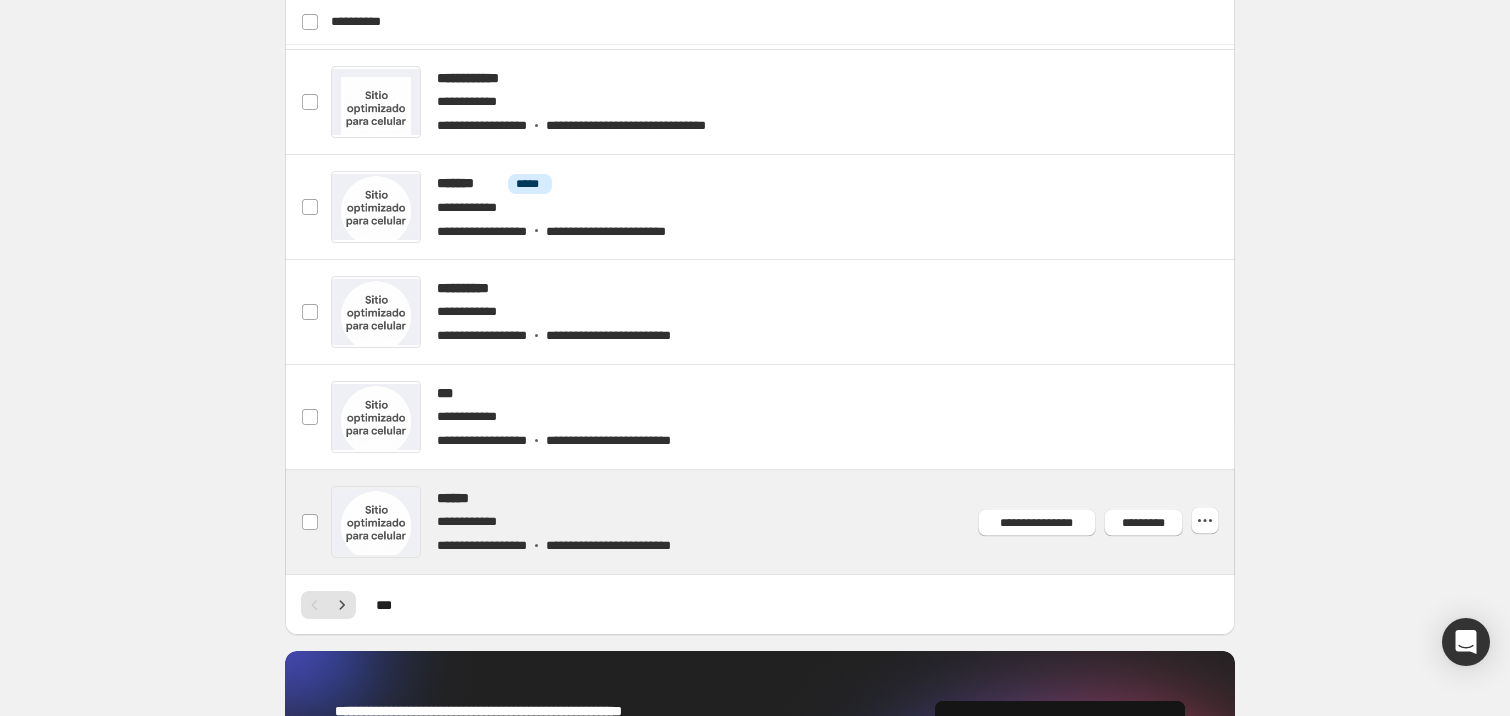 scroll, scrollTop: 1000, scrollLeft: 0, axis: vertical 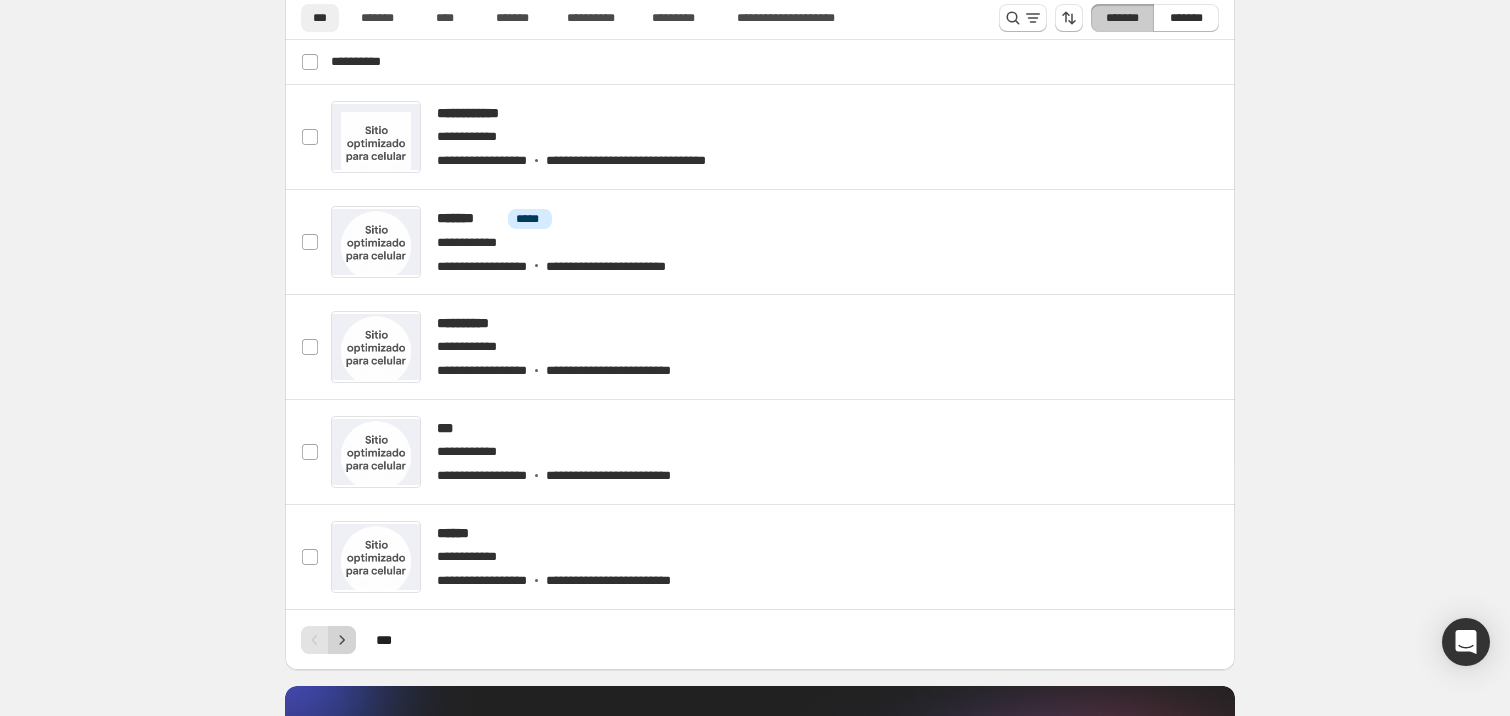 click 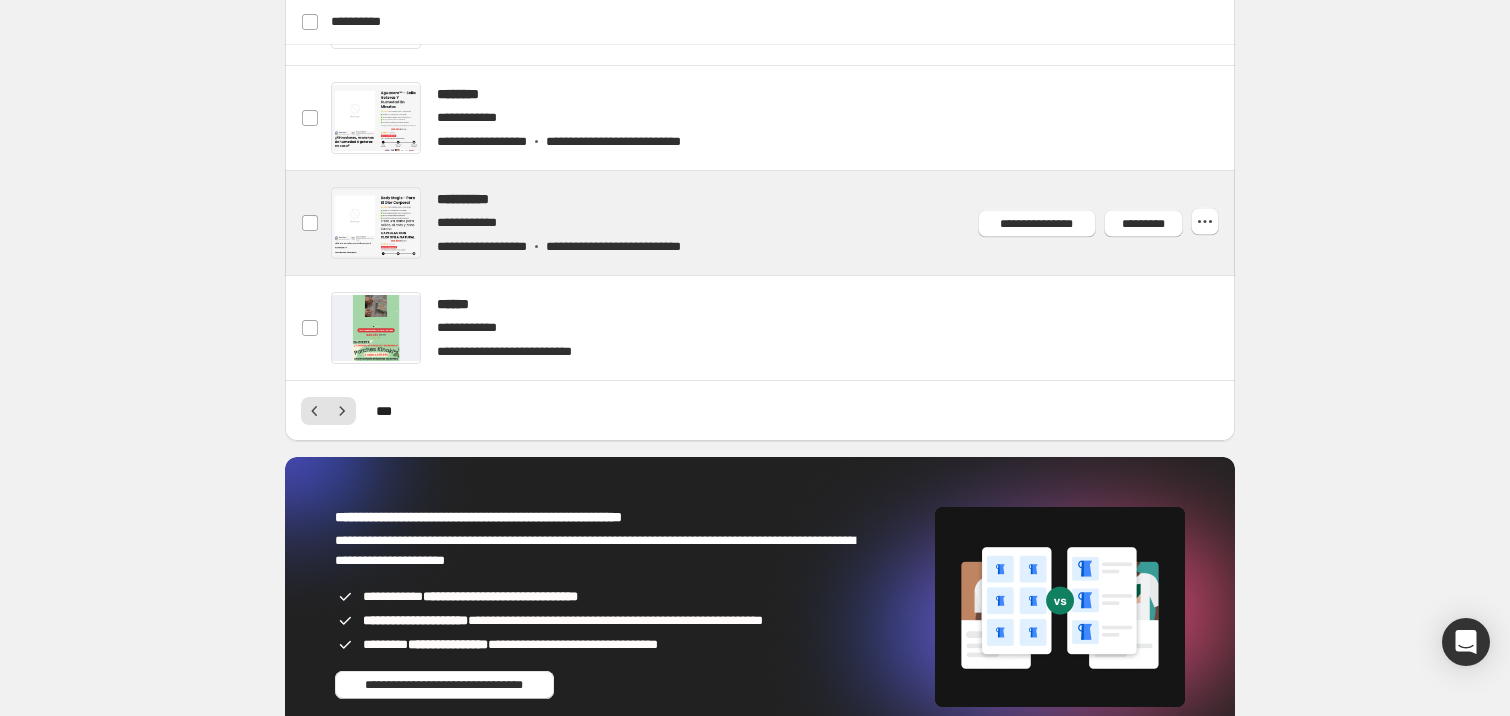 scroll, scrollTop: 1256, scrollLeft: 0, axis: vertical 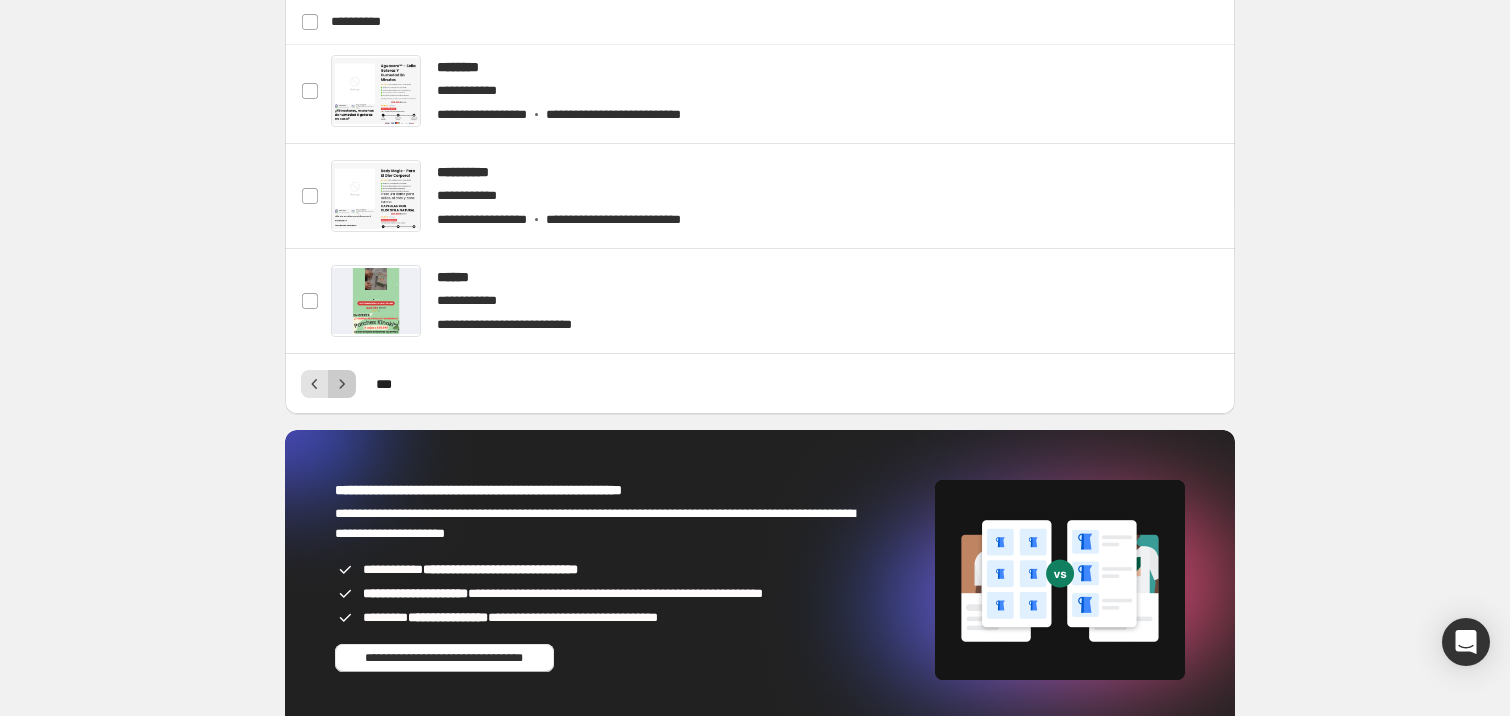 click 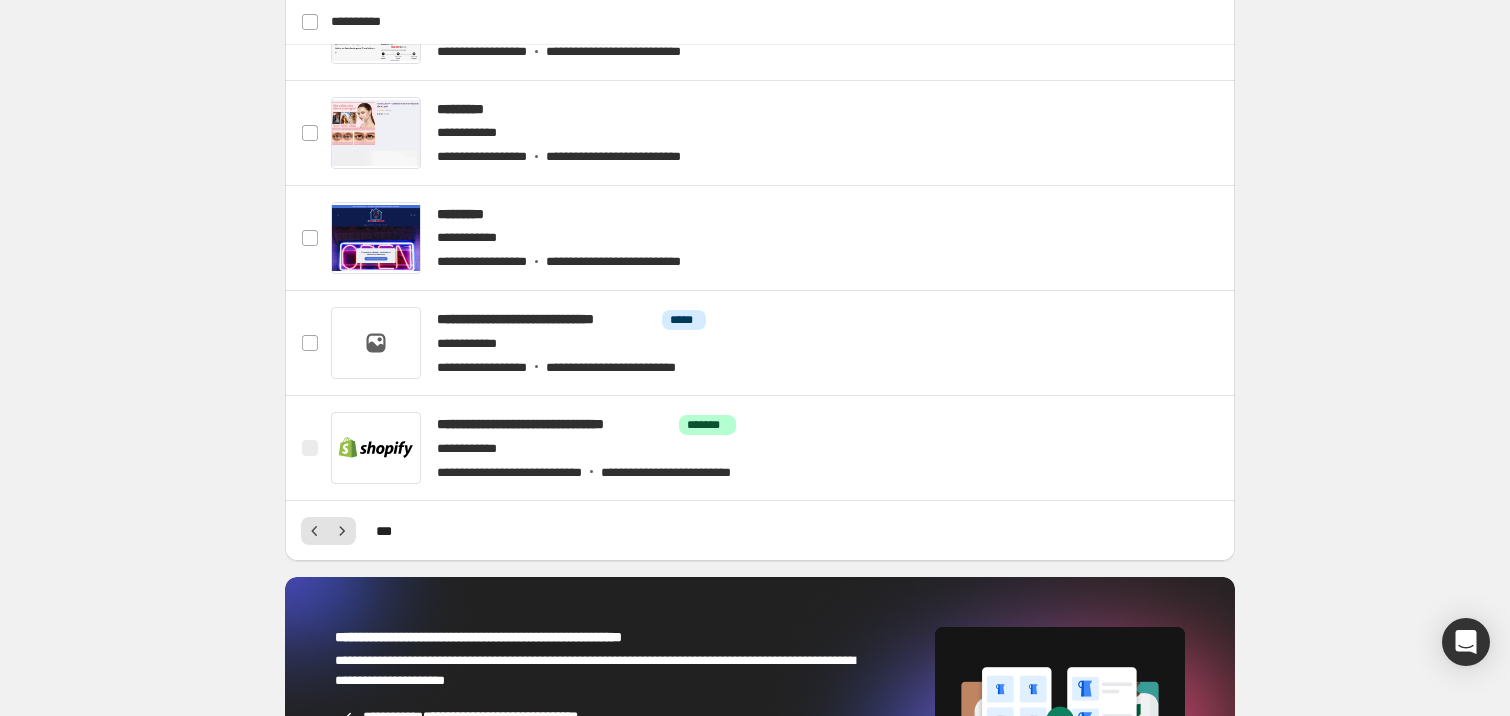 scroll, scrollTop: 1156, scrollLeft: 0, axis: vertical 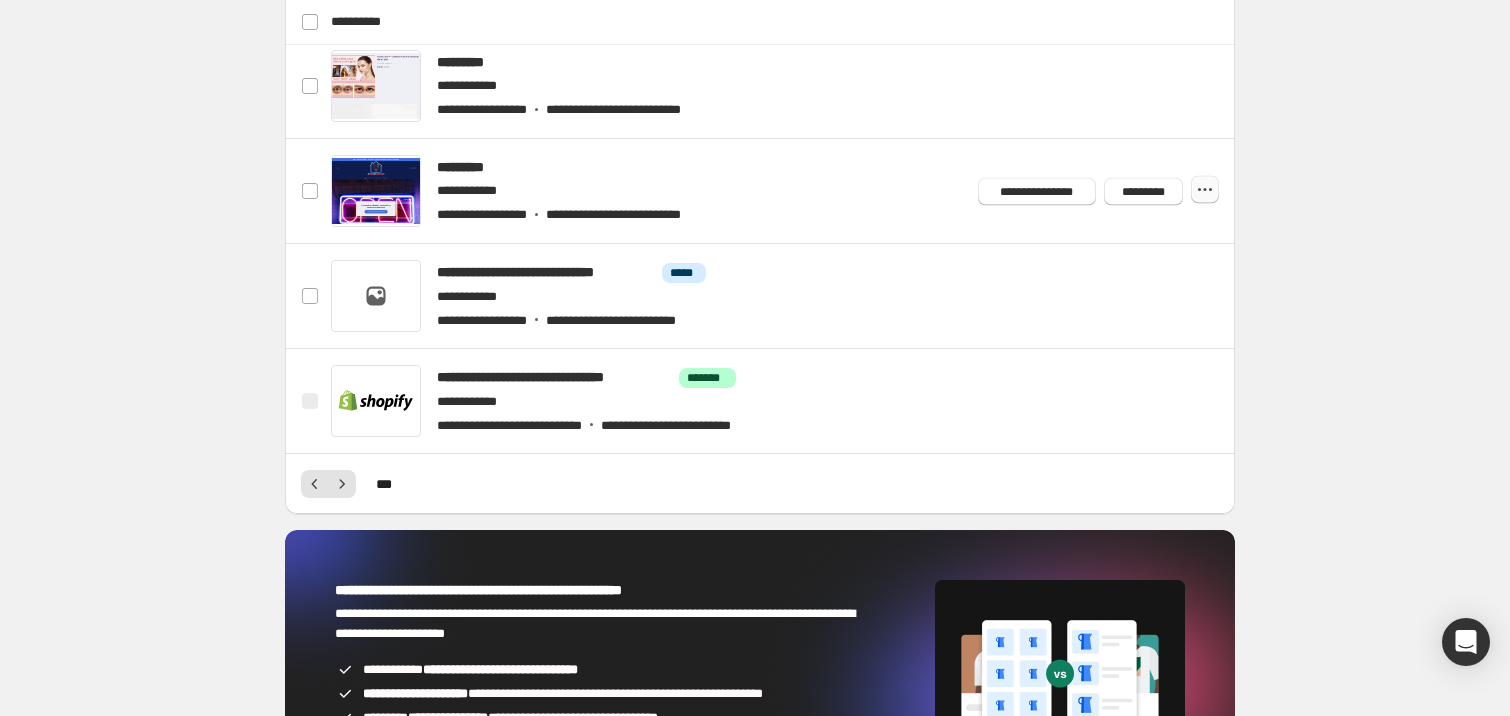 click 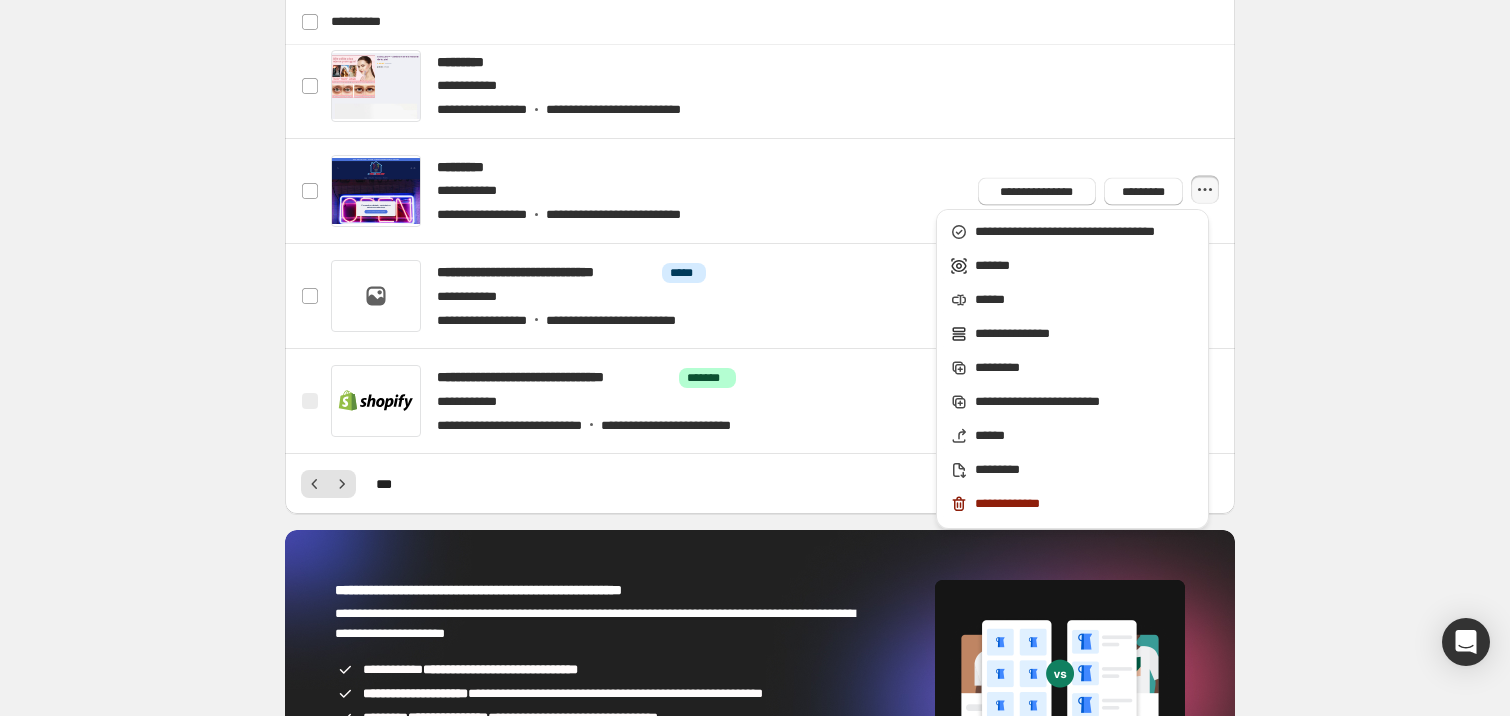 click on "**********" at bounding box center [760, 75] 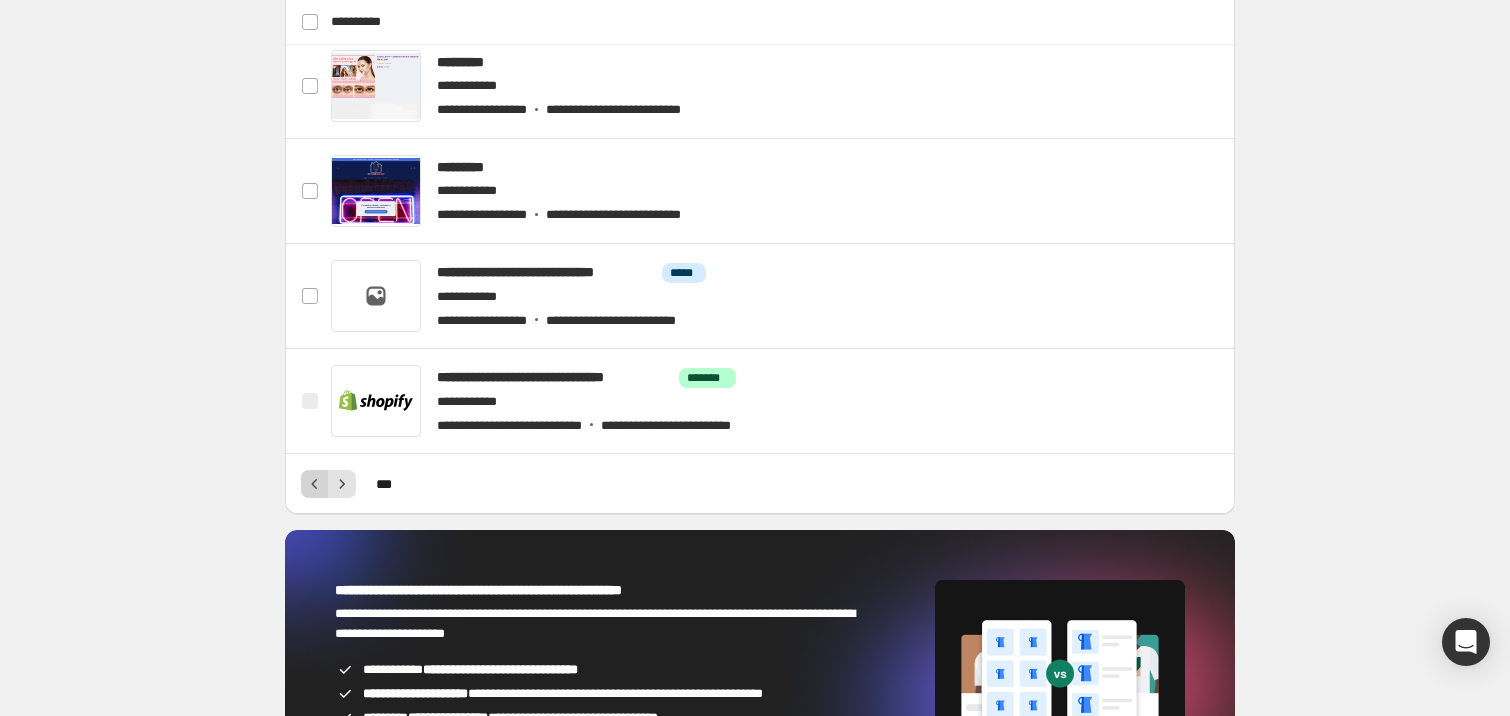 click 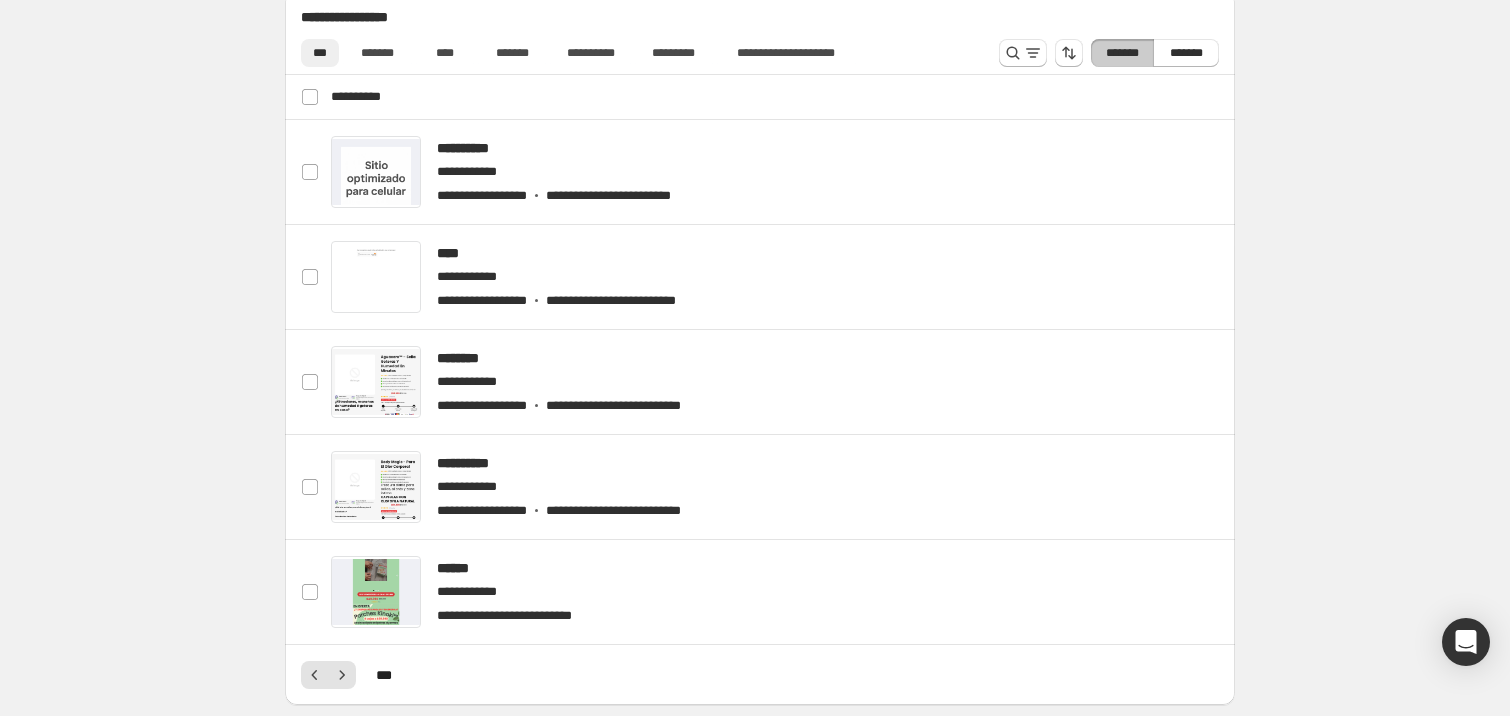 scroll, scrollTop: 956, scrollLeft: 0, axis: vertical 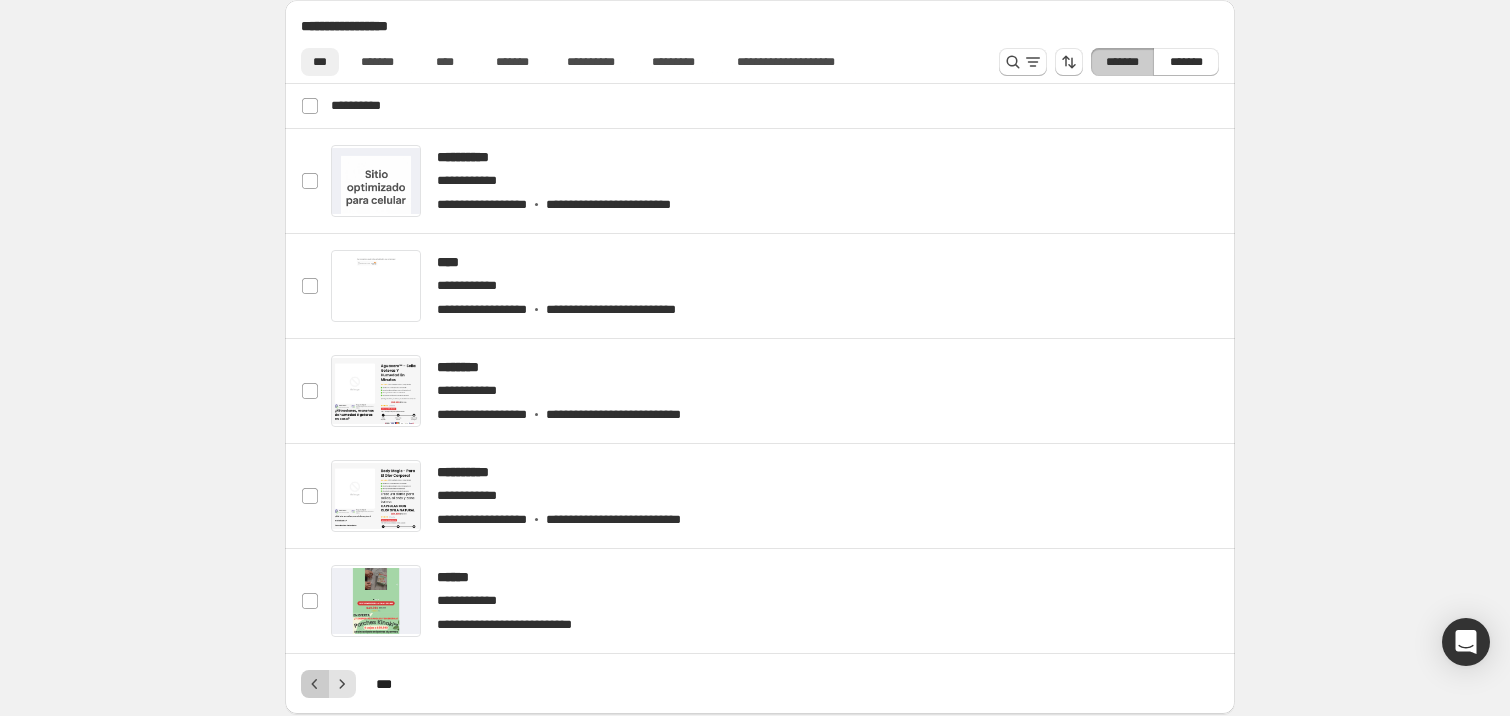 click 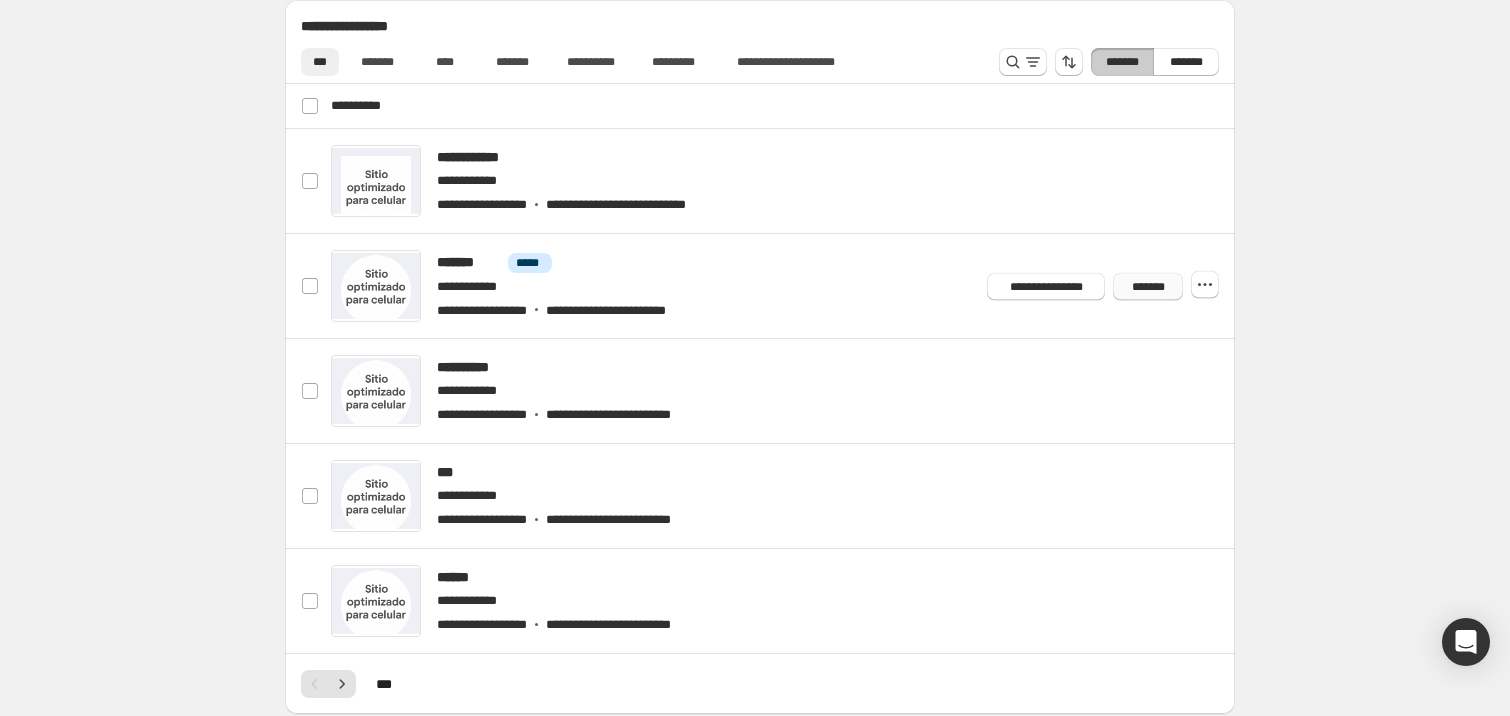 click on "*******" at bounding box center (1148, 286) 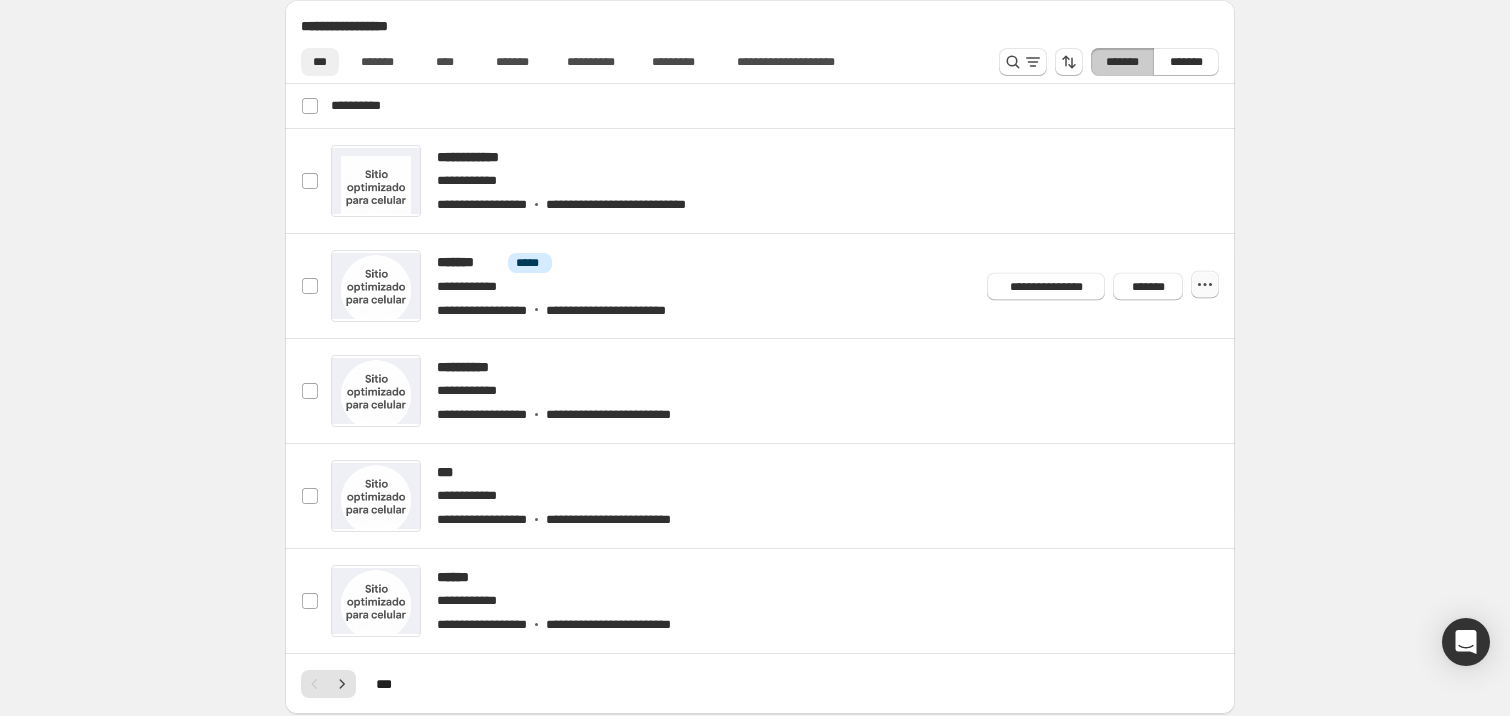 click 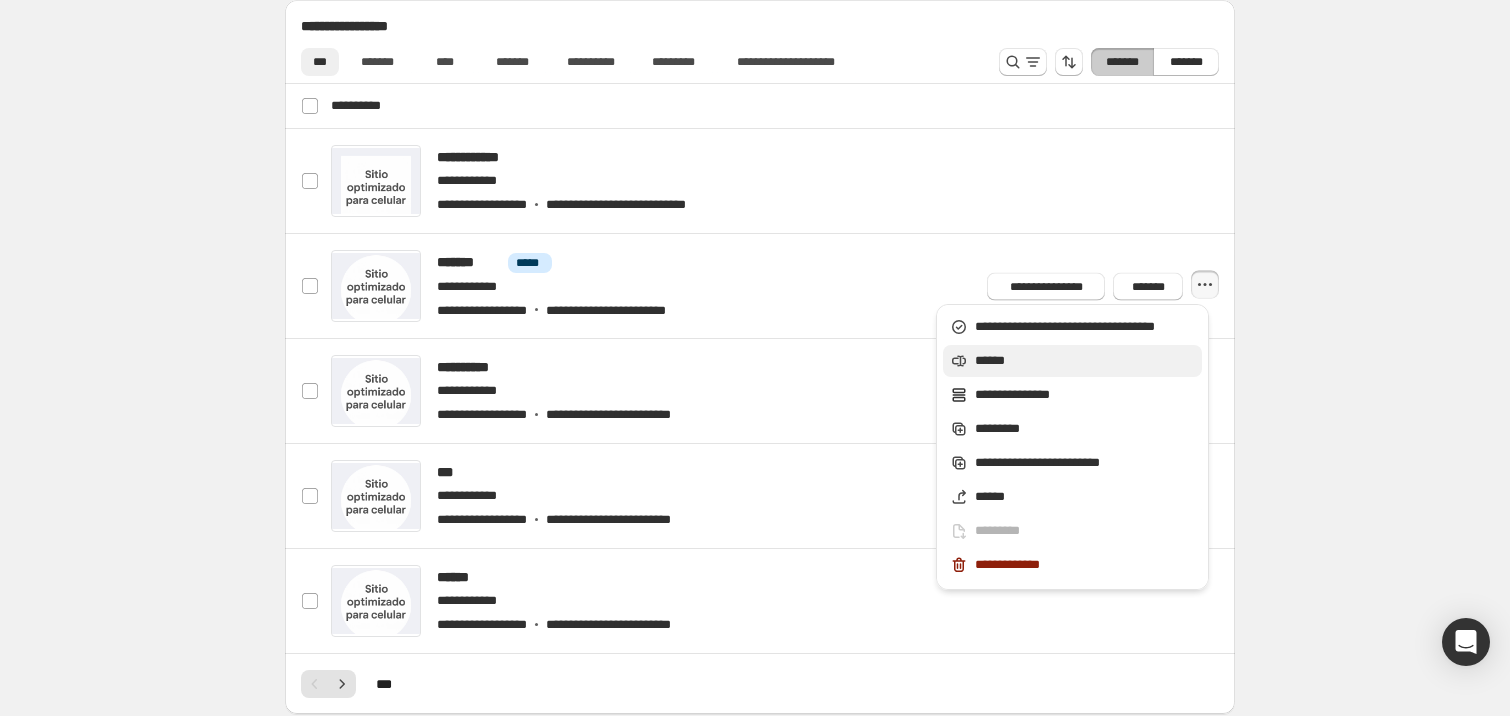 click on "******" at bounding box center (1085, 361) 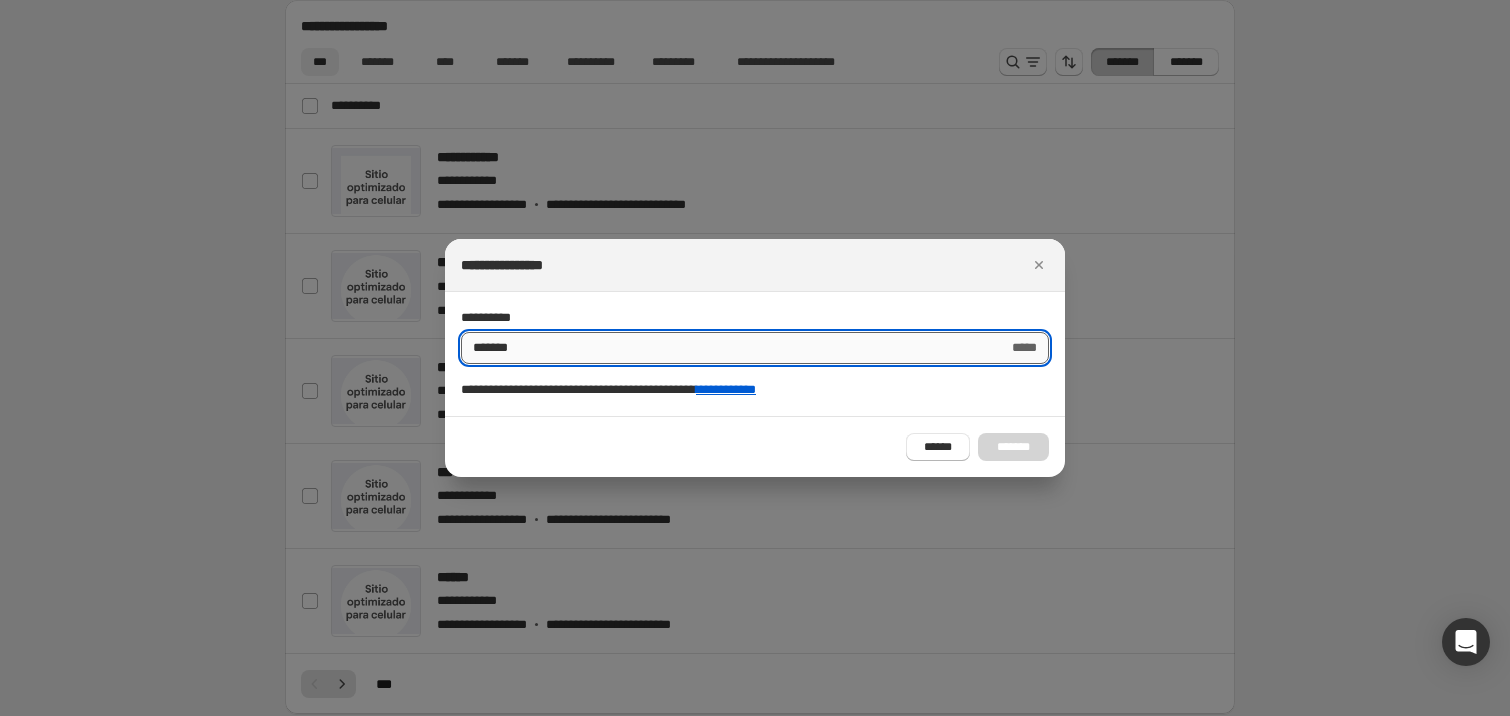 click on "*******" at bounding box center (729, 348) 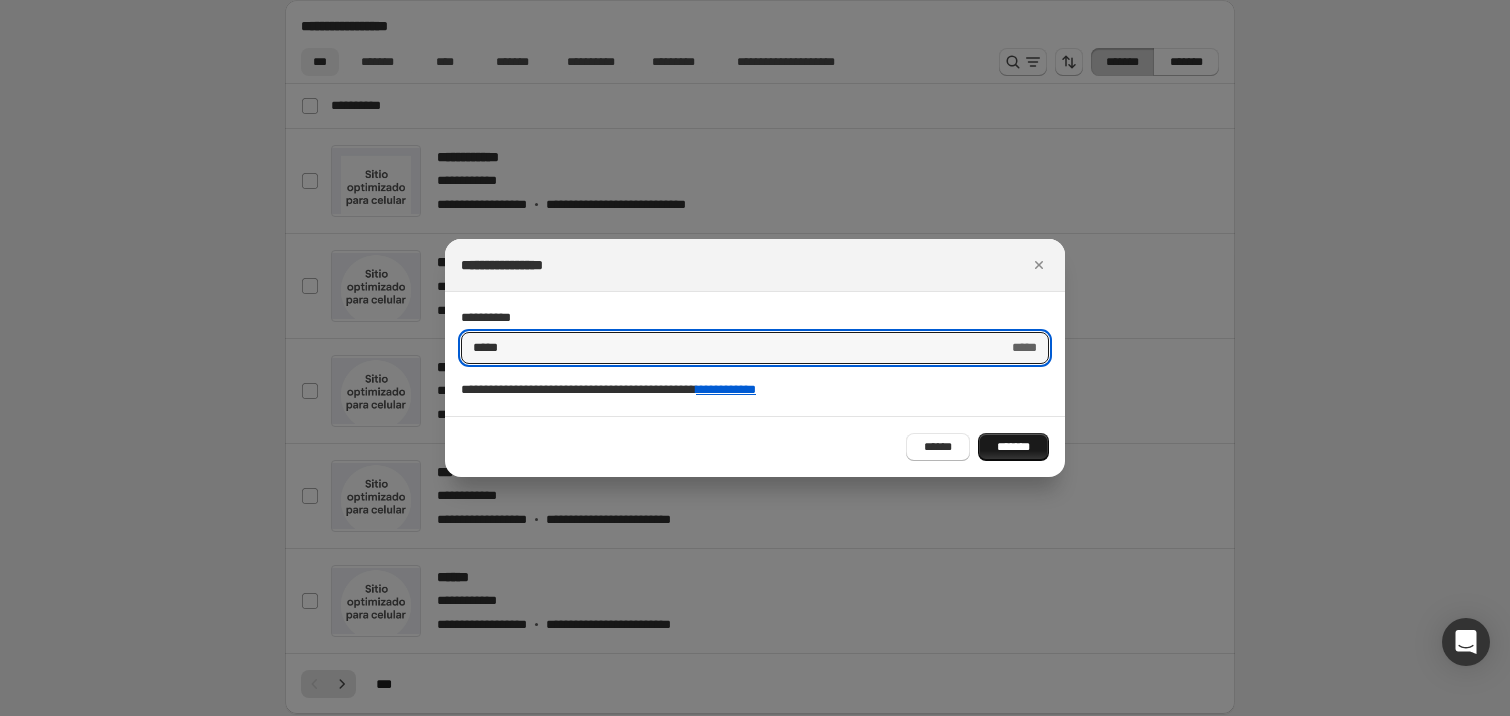 type on "*****" 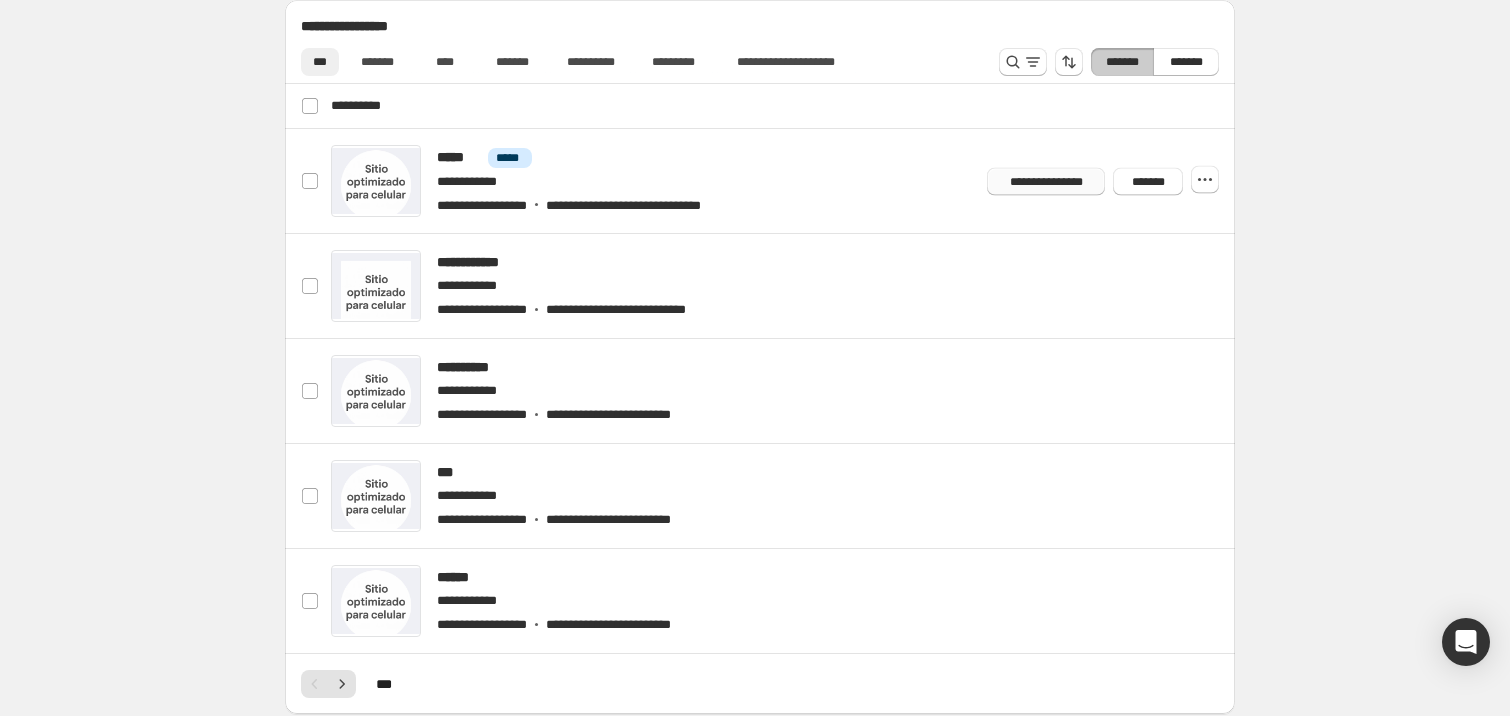 click on "**********" at bounding box center [1046, 181] 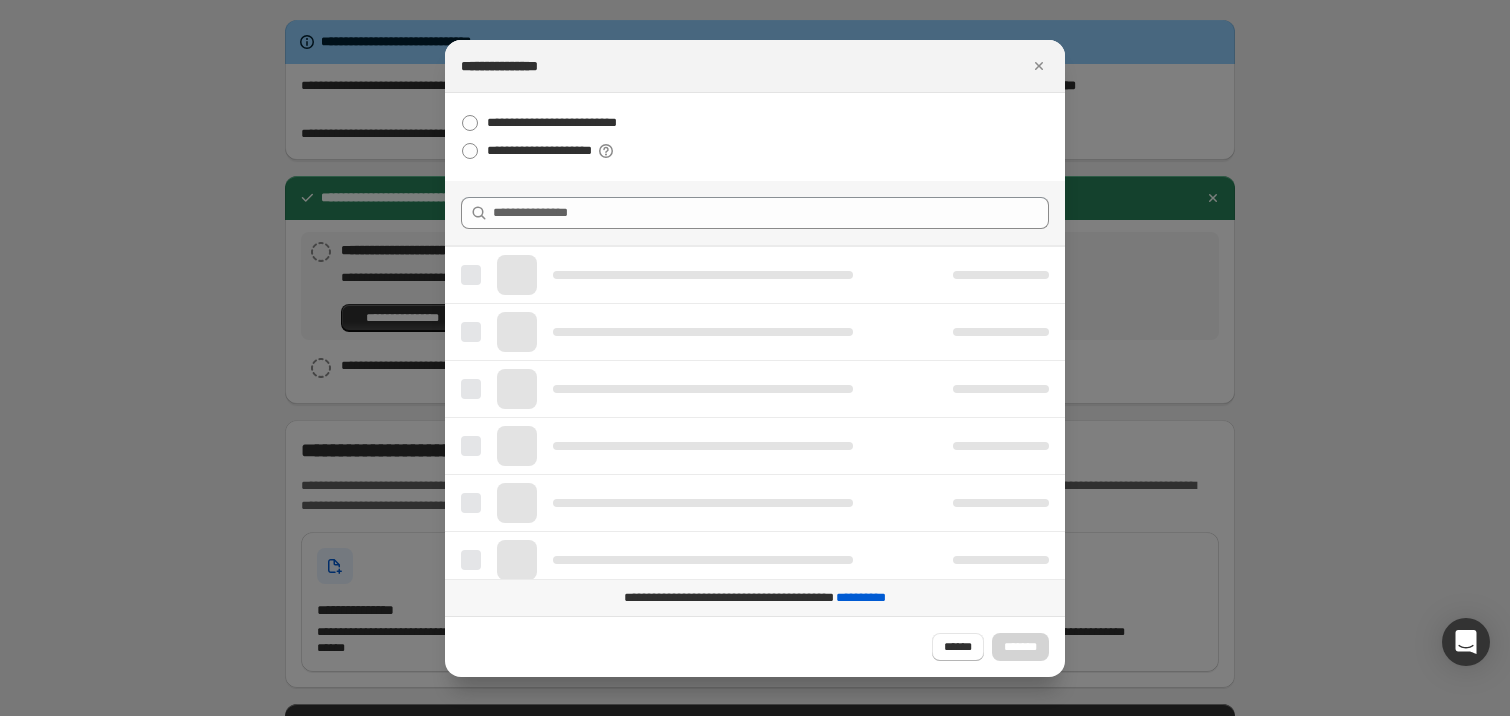 scroll, scrollTop: 0, scrollLeft: 0, axis: both 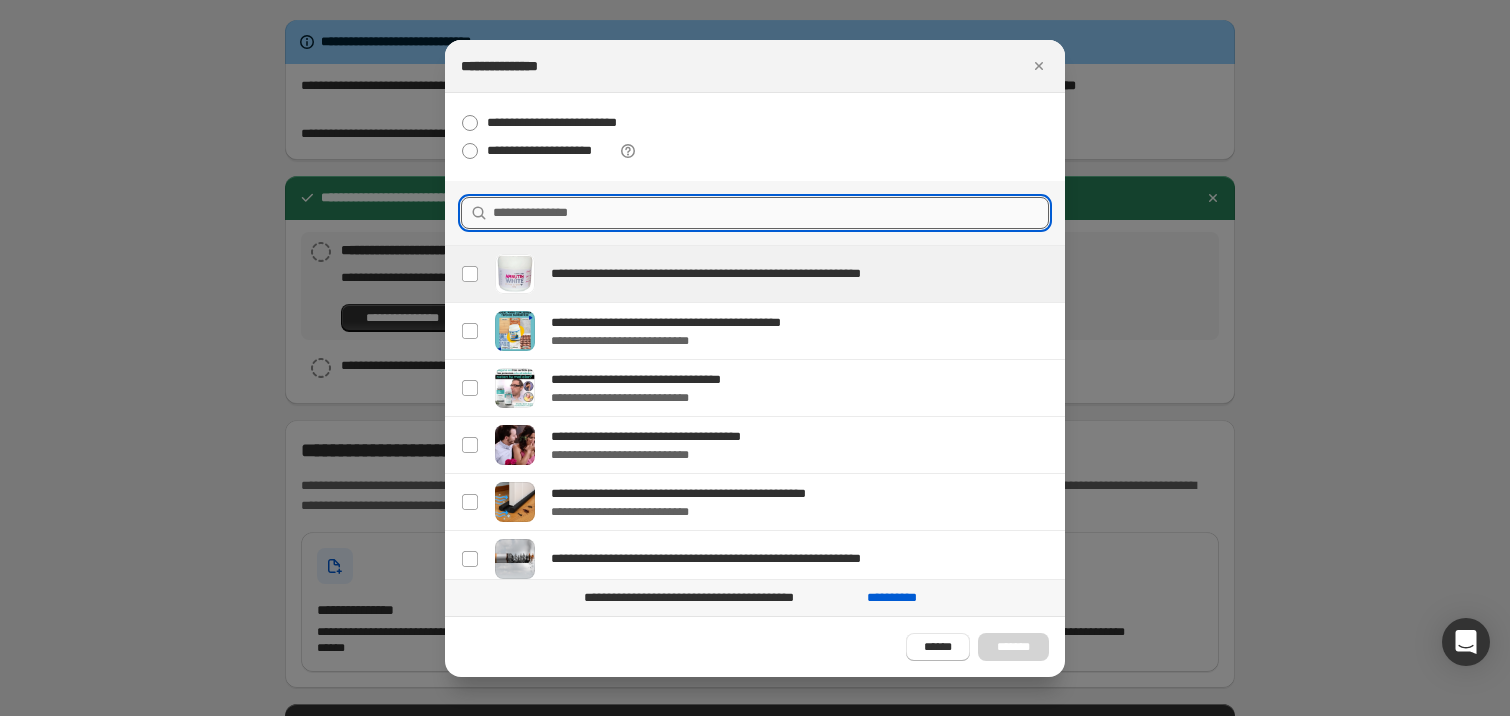 click at bounding box center (771, 213) 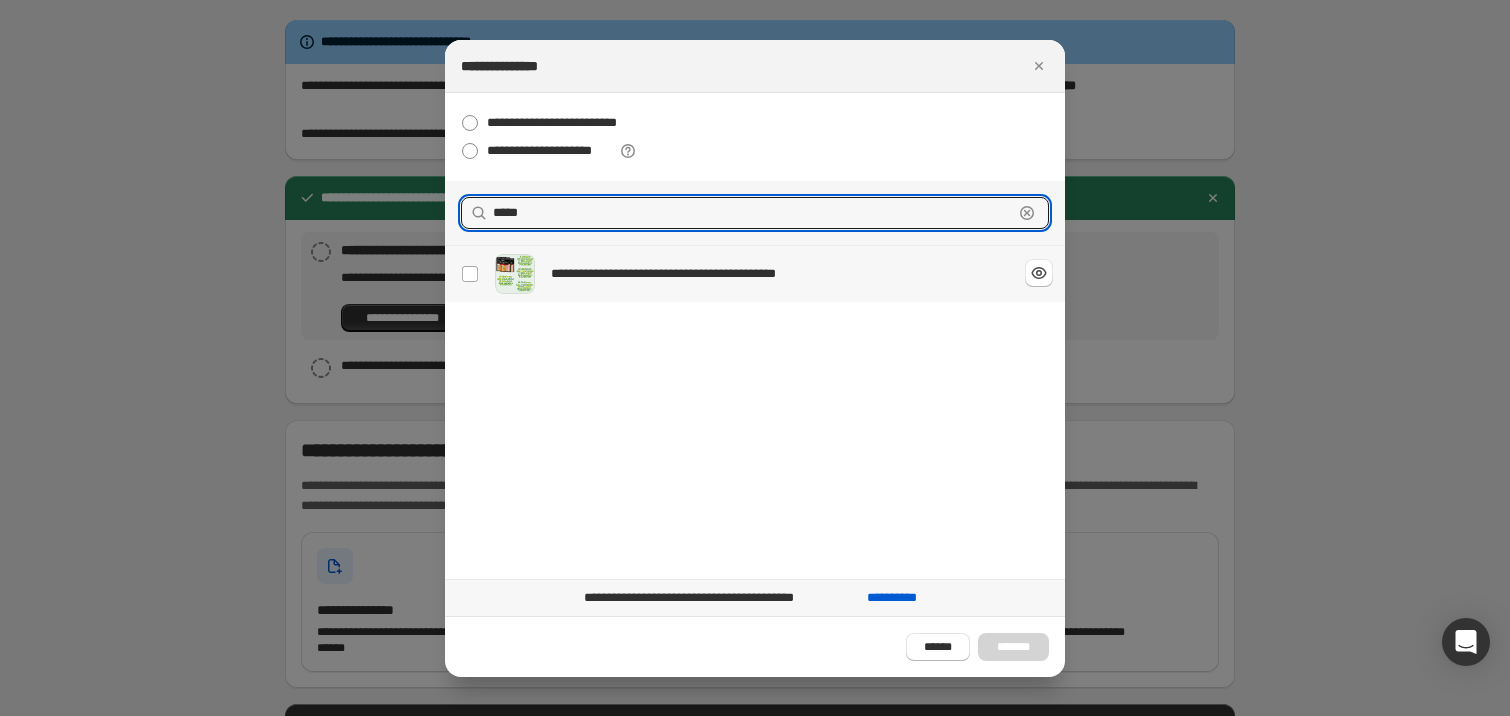 type on "*****" 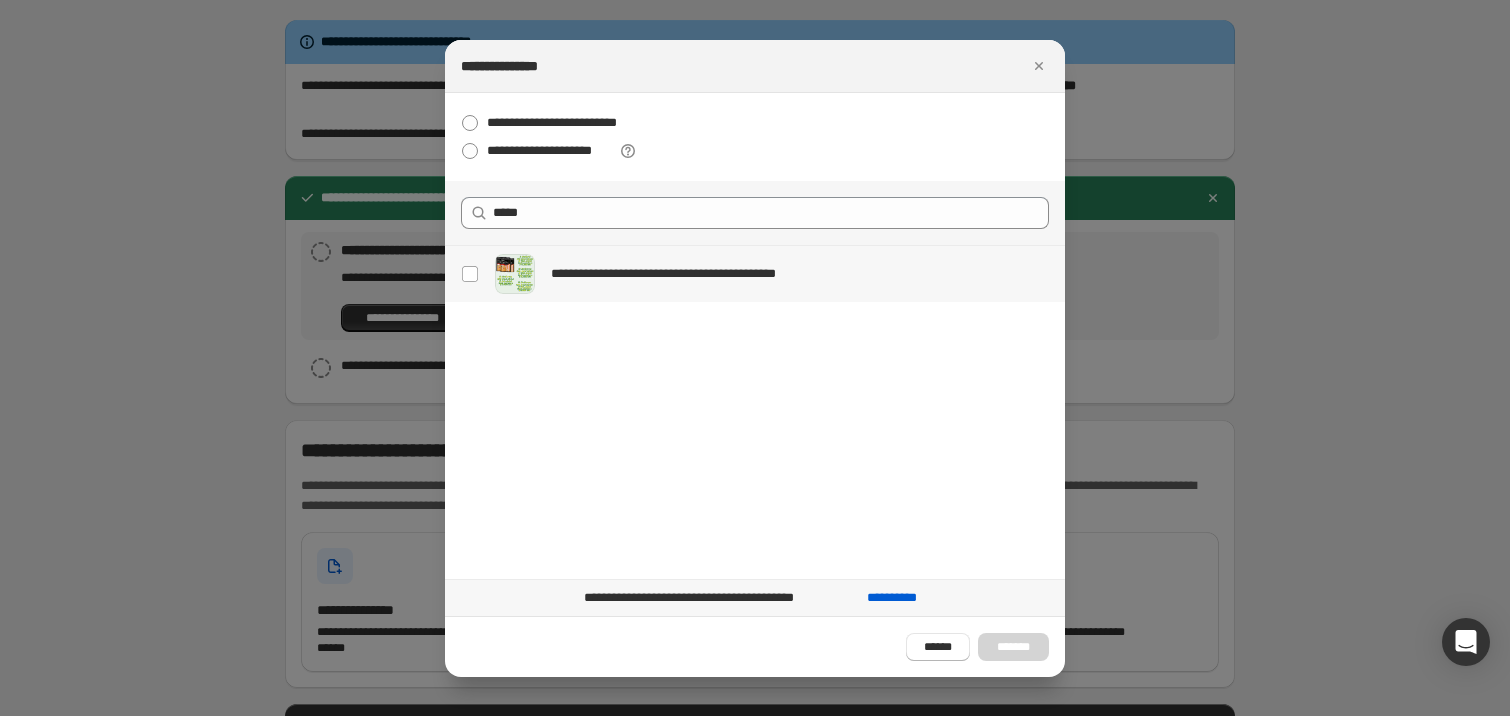drag, startPoint x: 613, startPoint y: 286, endPoint x: 671, endPoint y: 326, distance: 70.45566 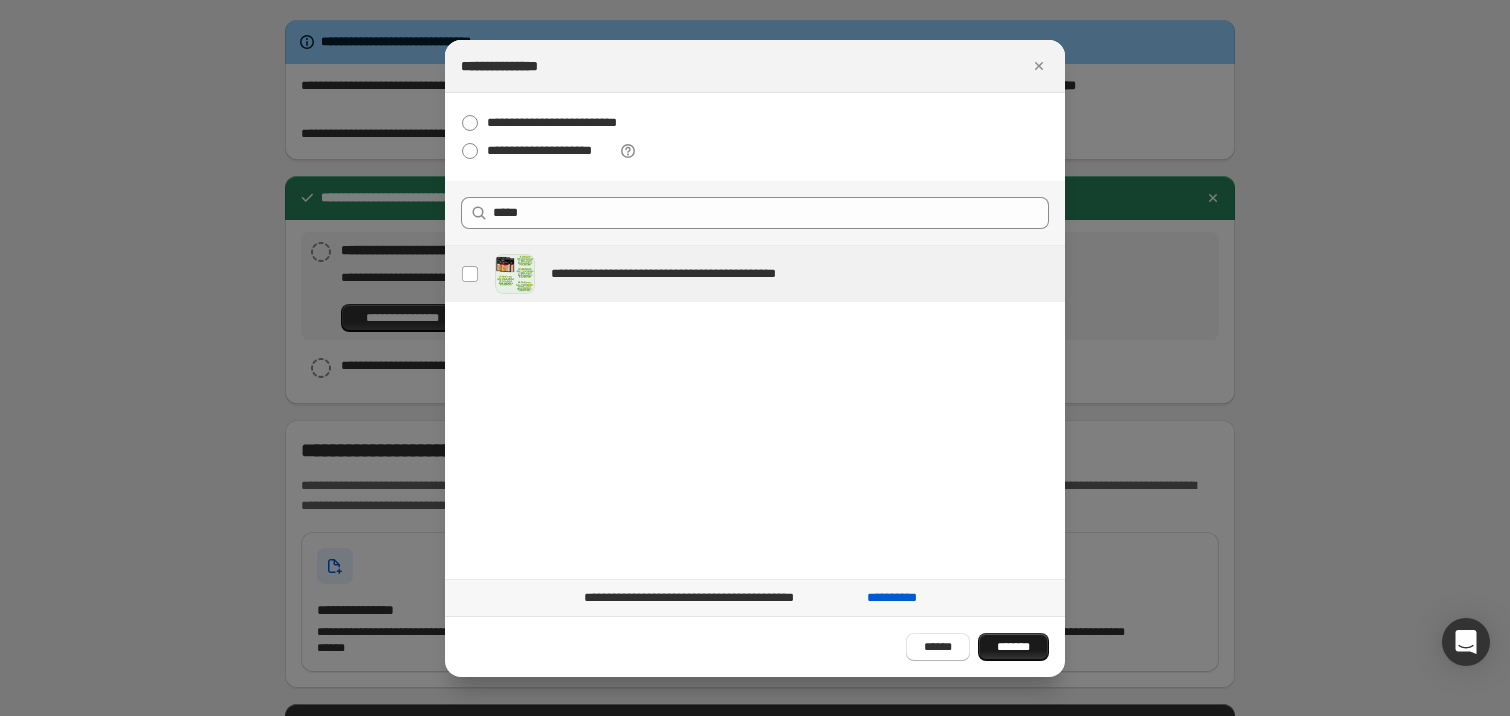 click on "*******" at bounding box center [1013, 647] 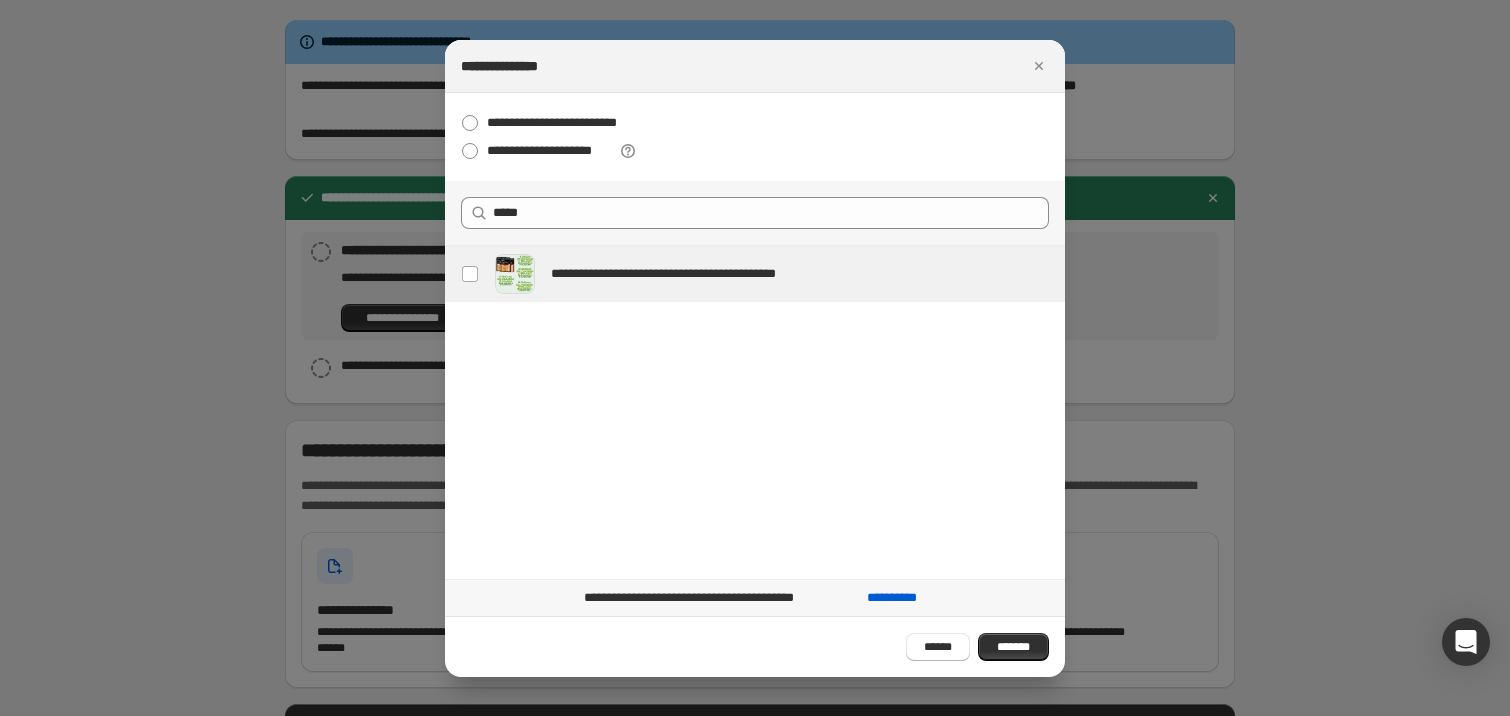 type 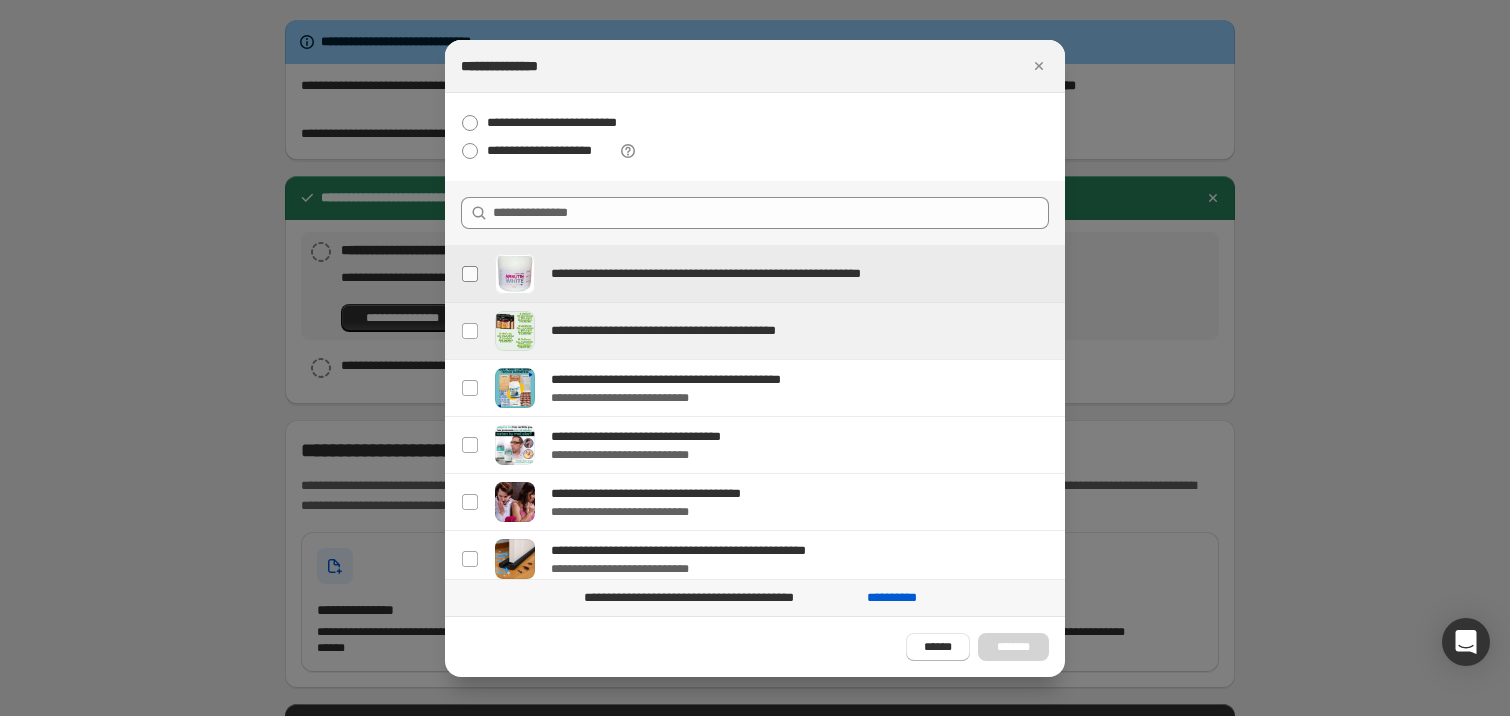 click at bounding box center [470, 274] 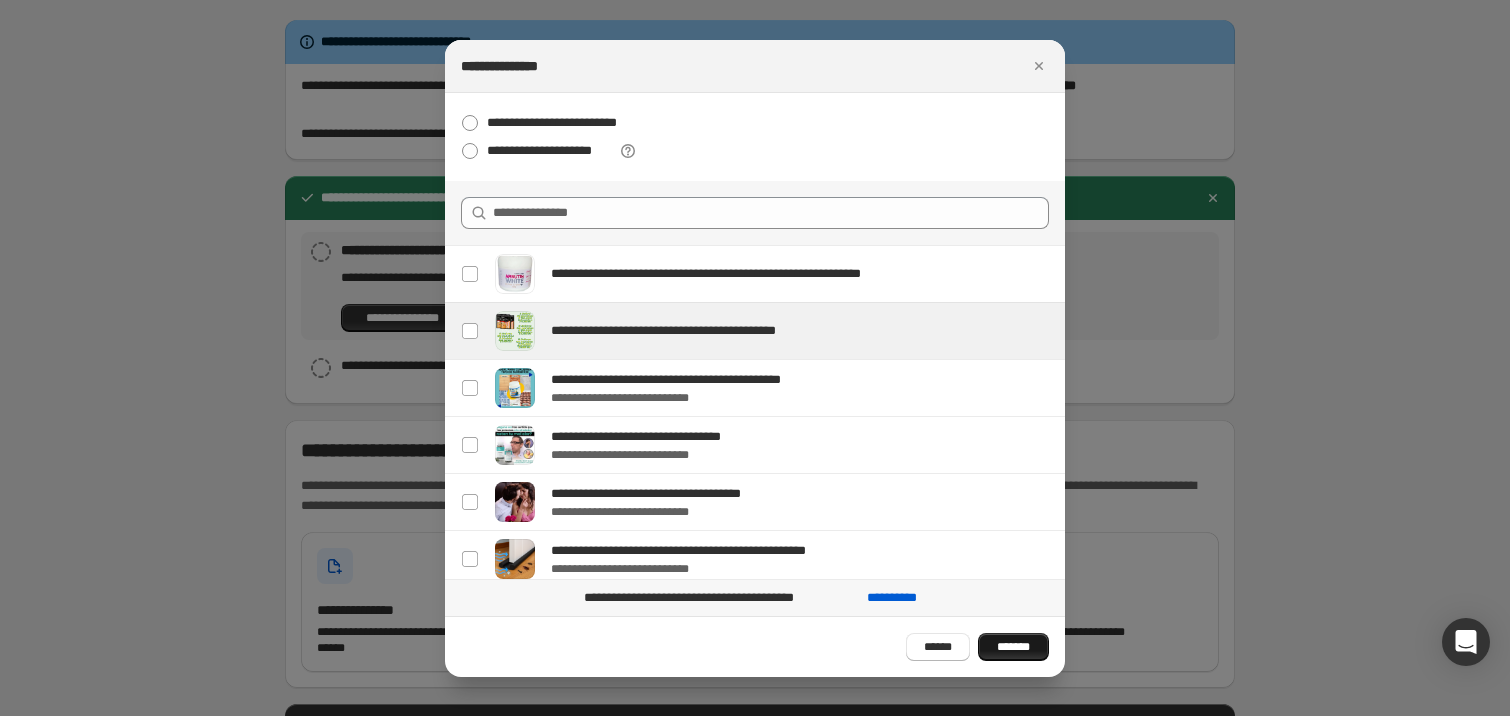 click on "*******" at bounding box center (1013, 647) 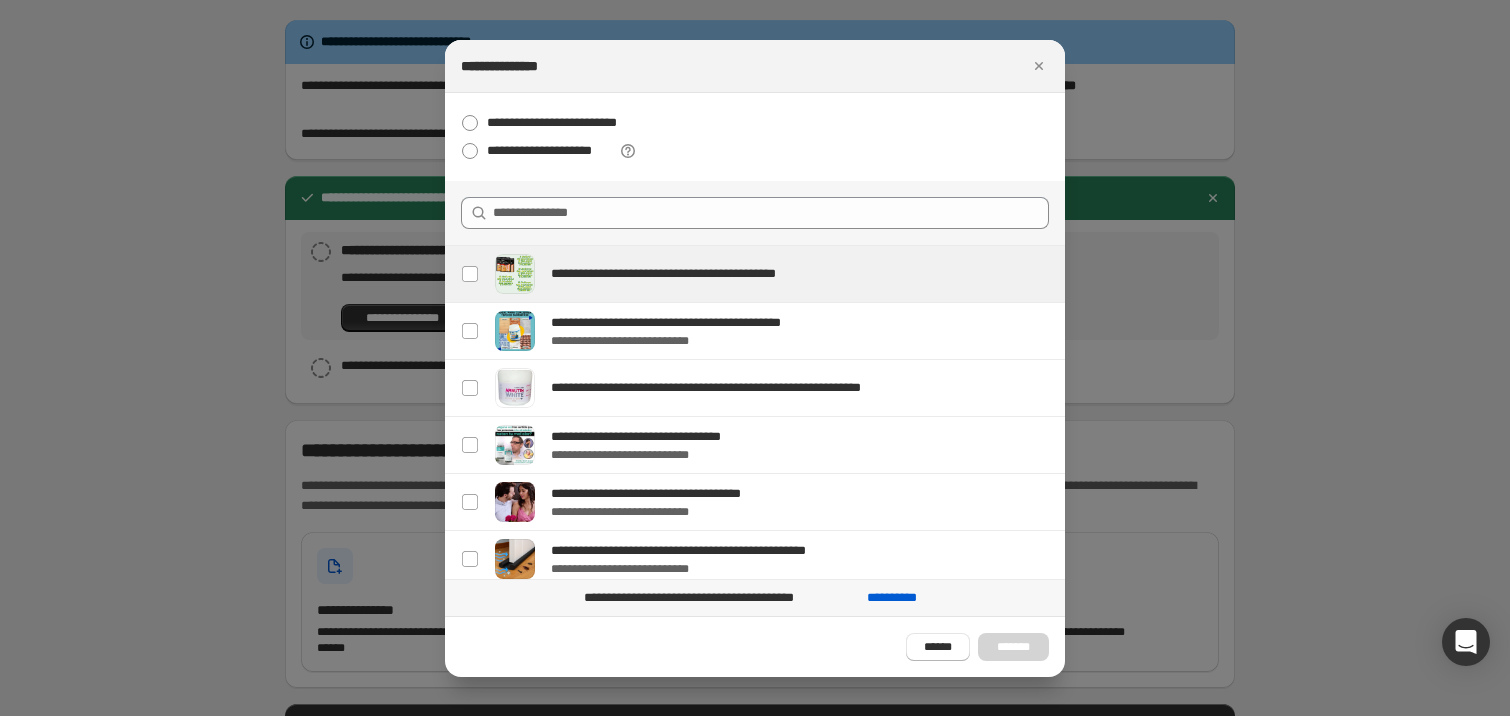 drag, startPoint x: 1045, startPoint y: 59, endPoint x: 990, endPoint y: 131, distance: 90.60353 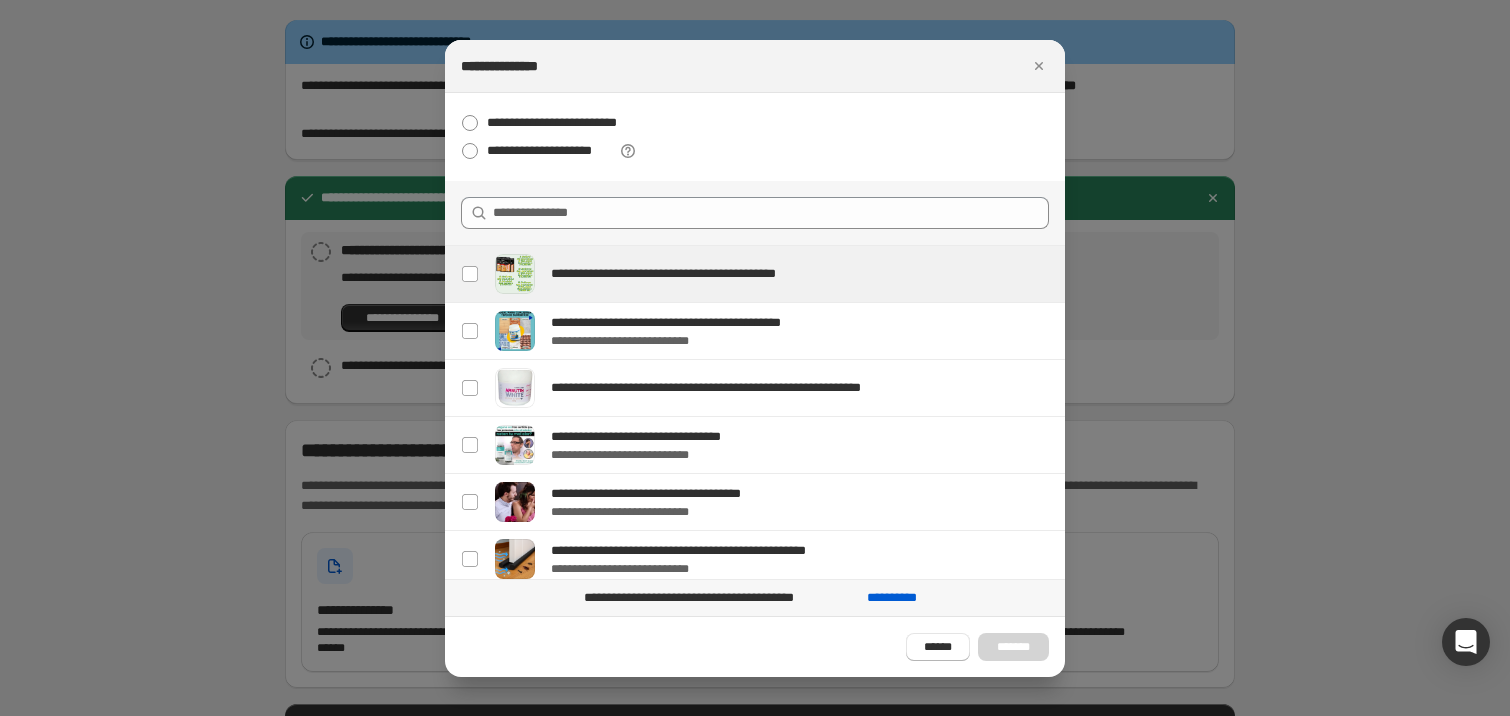 click 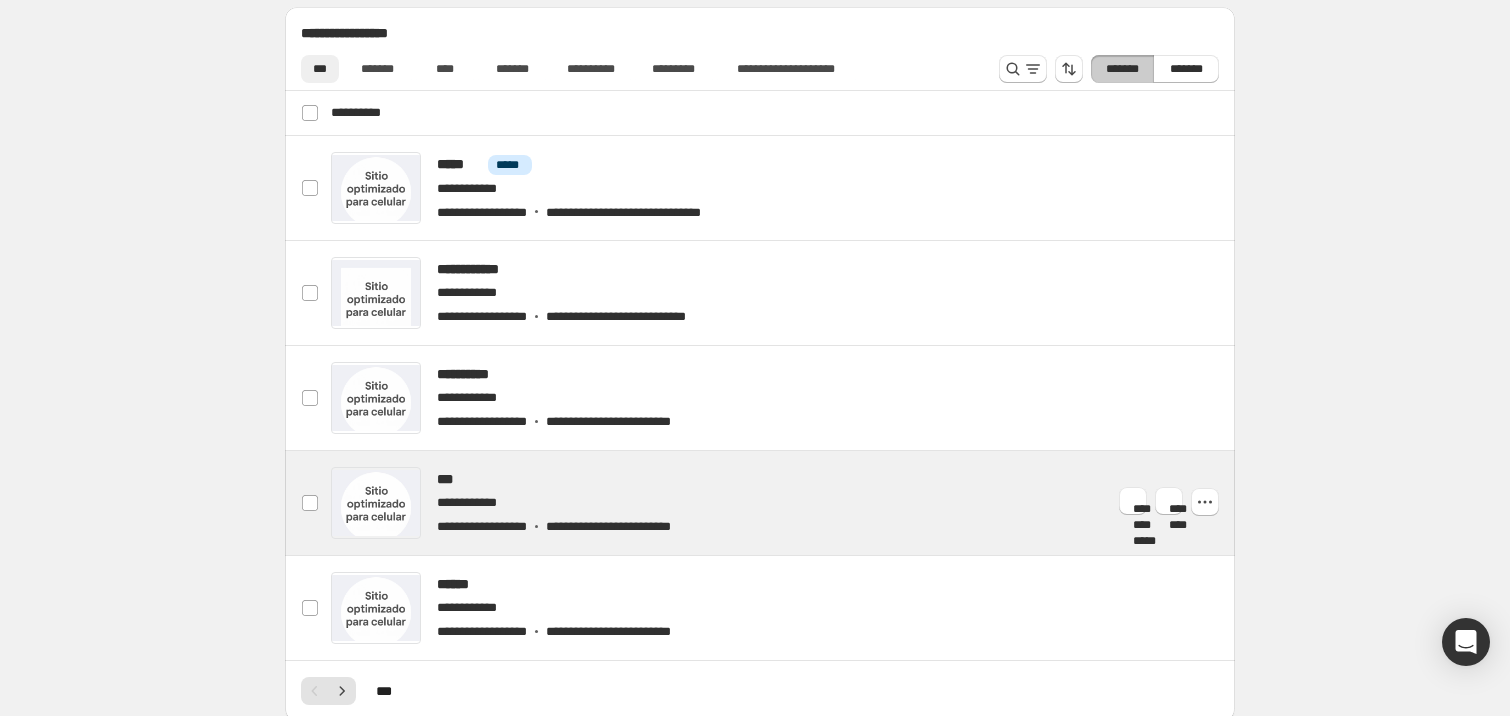 scroll, scrollTop: 946, scrollLeft: 0, axis: vertical 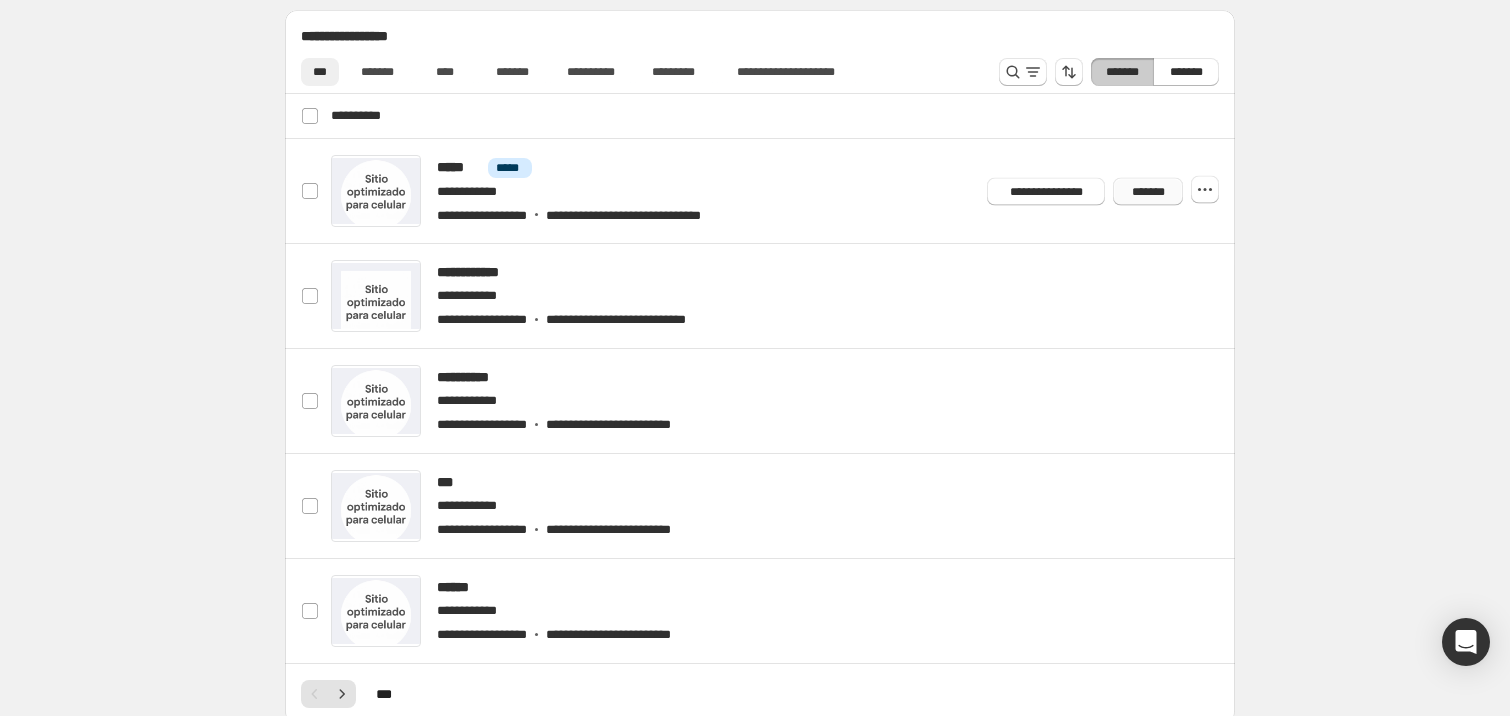 click on "*******" at bounding box center [1148, 191] 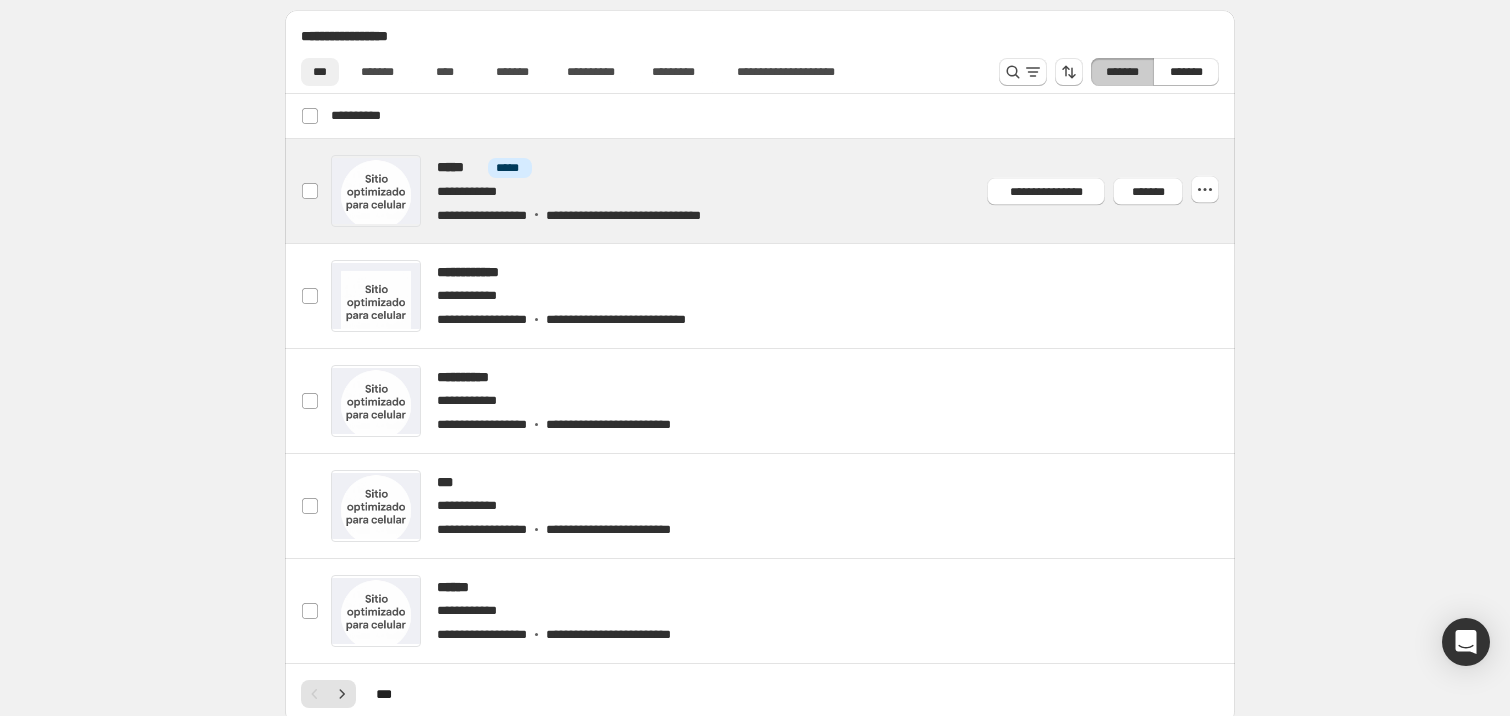 click at bounding box center (784, 191) 